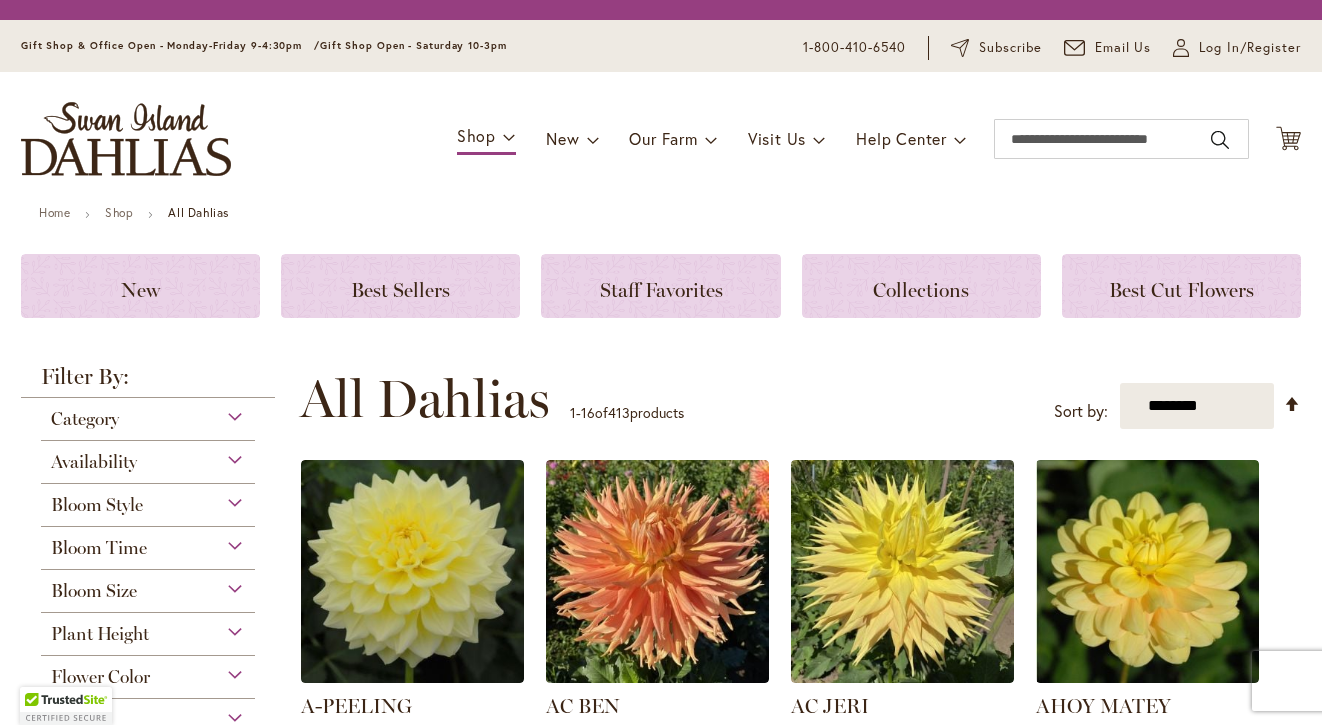 scroll, scrollTop: 0, scrollLeft: 0, axis: both 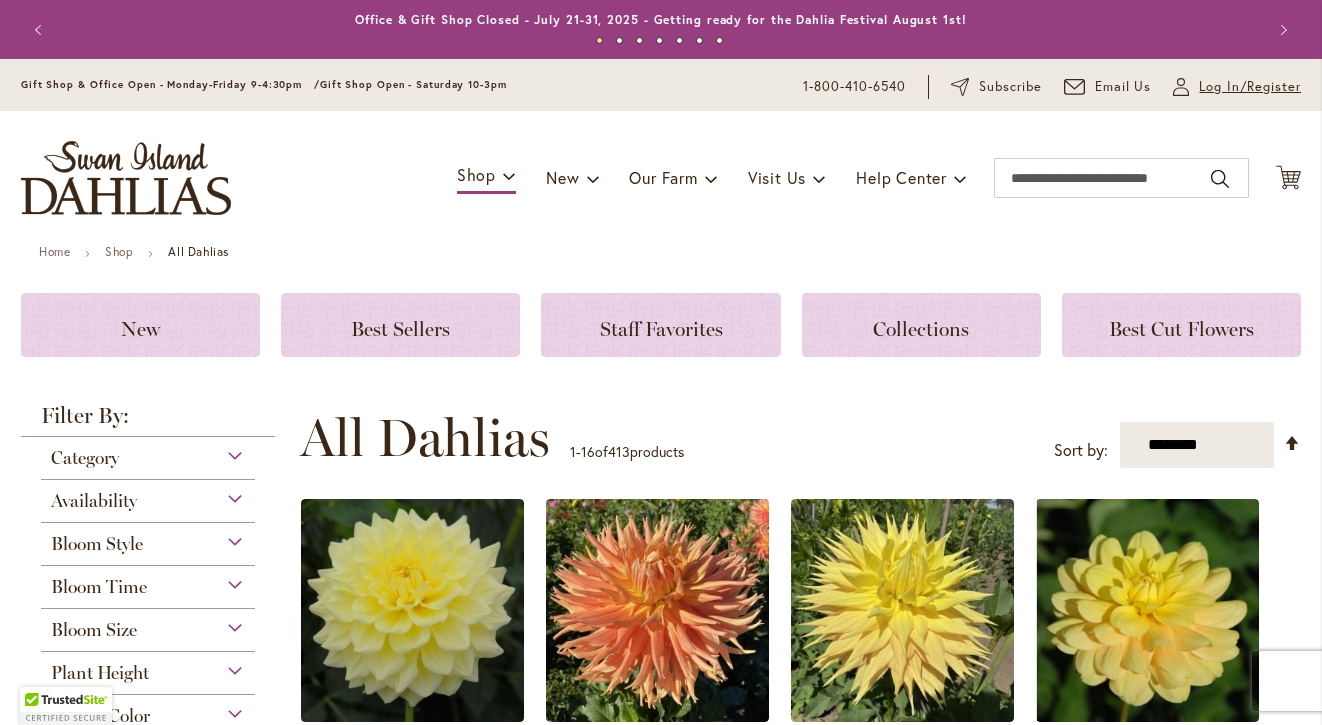 click on "Log In/Register" at bounding box center [1250, 87] 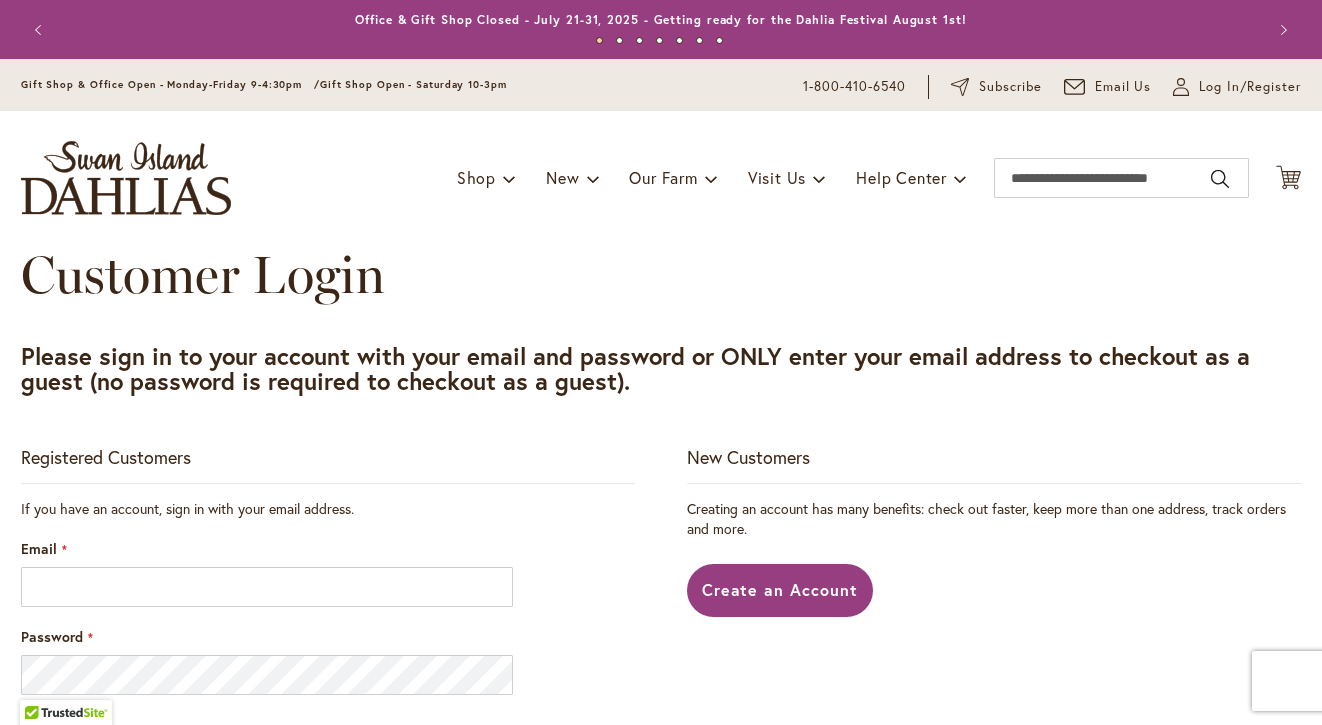 scroll, scrollTop: 0, scrollLeft: 0, axis: both 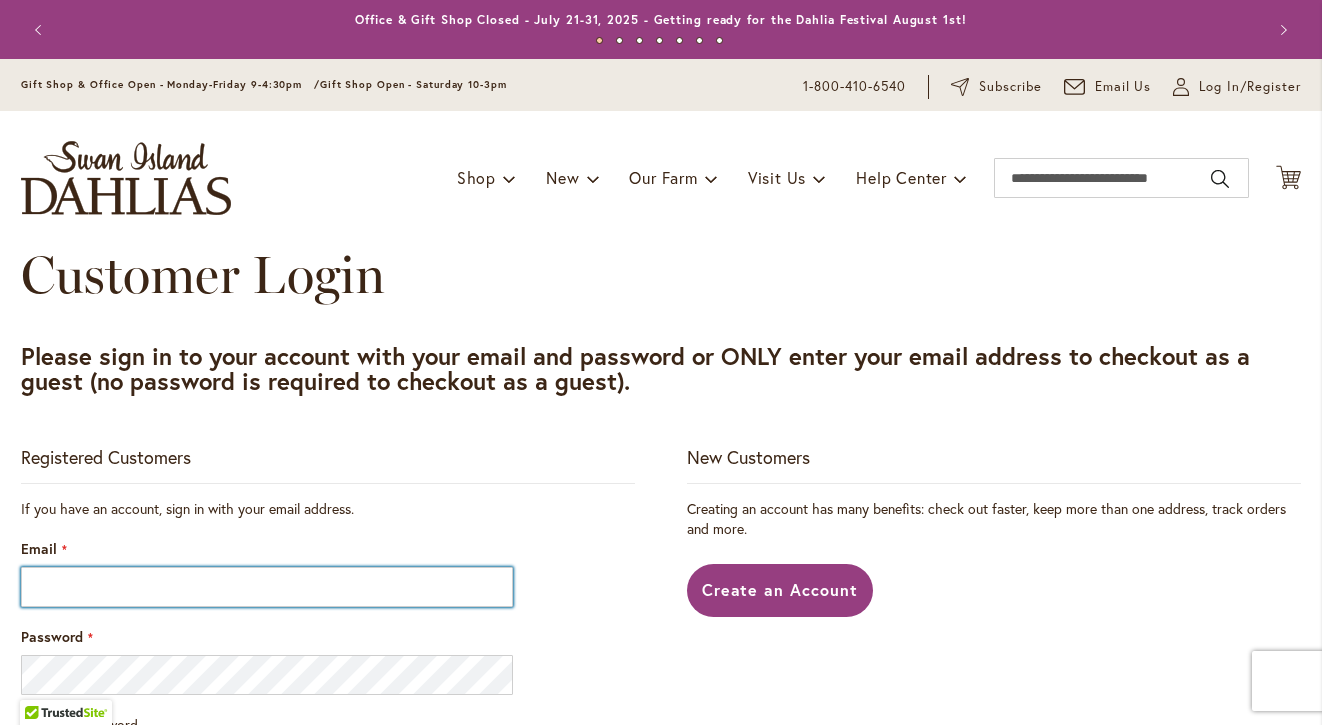 click on "Email" at bounding box center [267, 587] 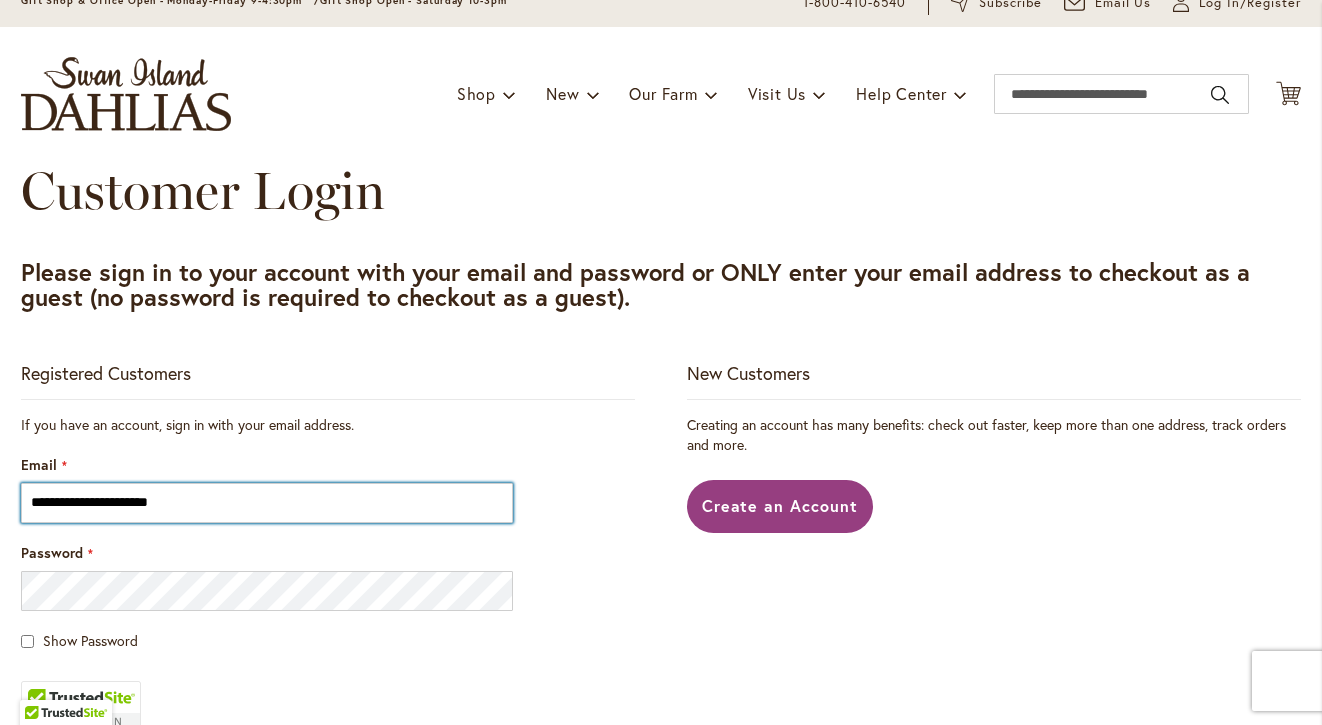 scroll, scrollTop: 103, scrollLeft: 0, axis: vertical 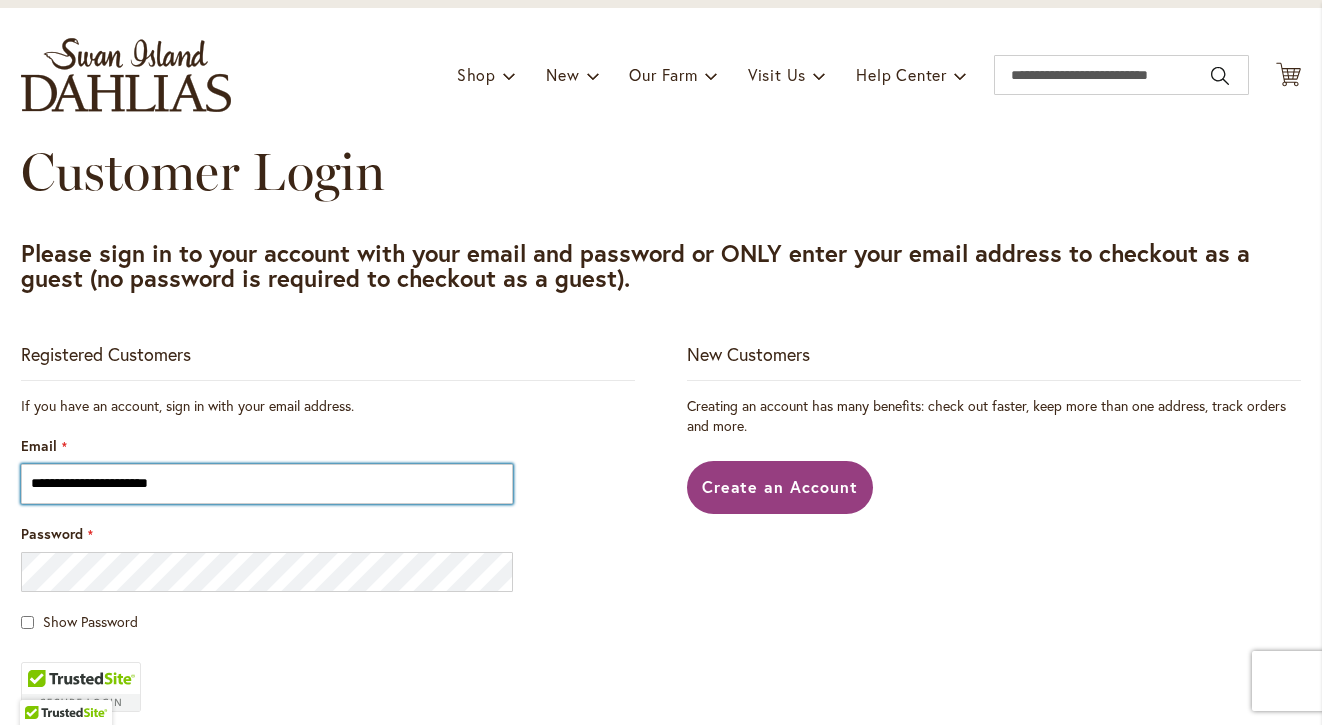 type on "**********" 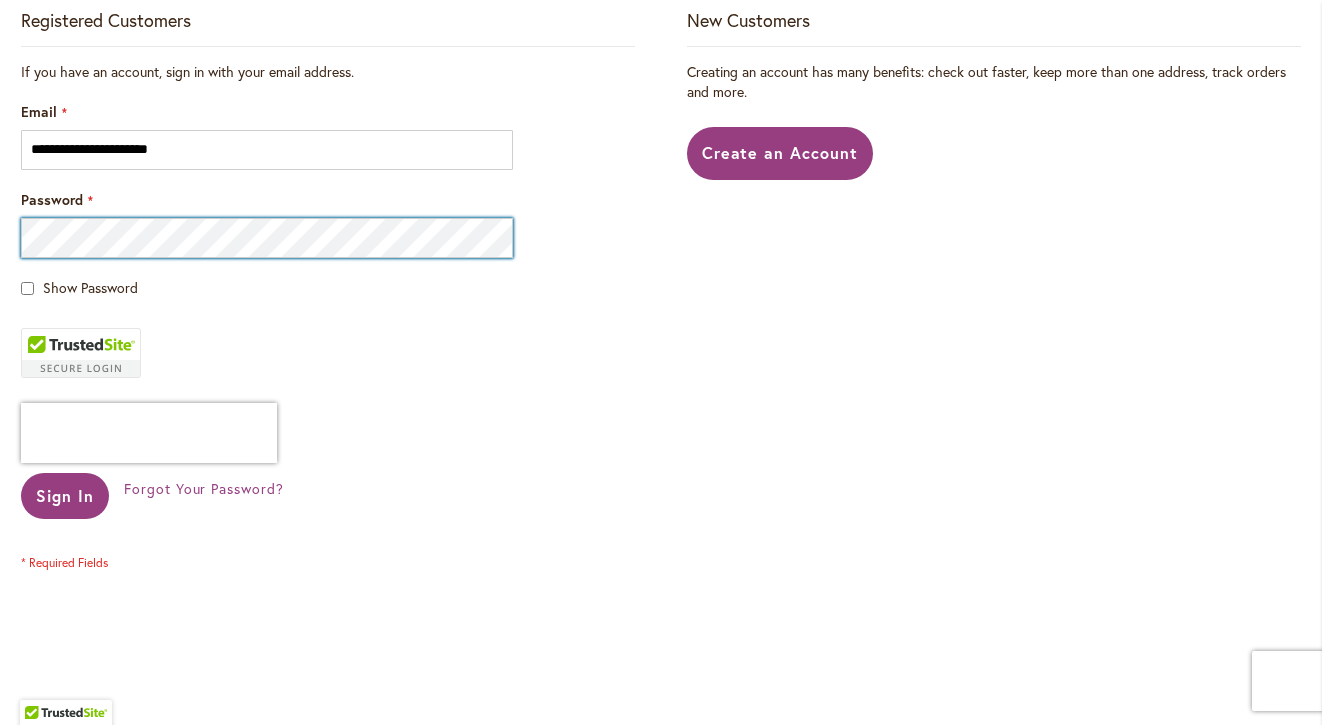 scroll, scrollTop: 462, scrollLeft: 0, axis: vertical 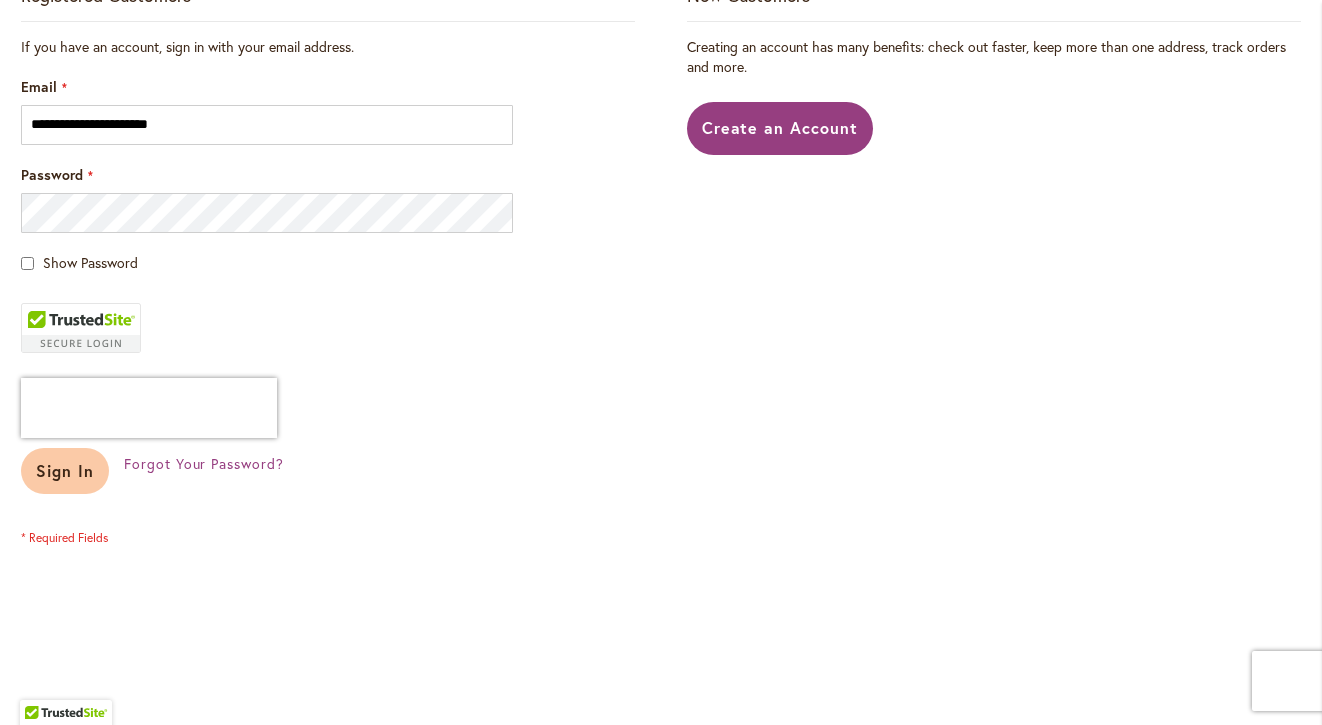 click on "Sign In" at bounding box center (65, 470) 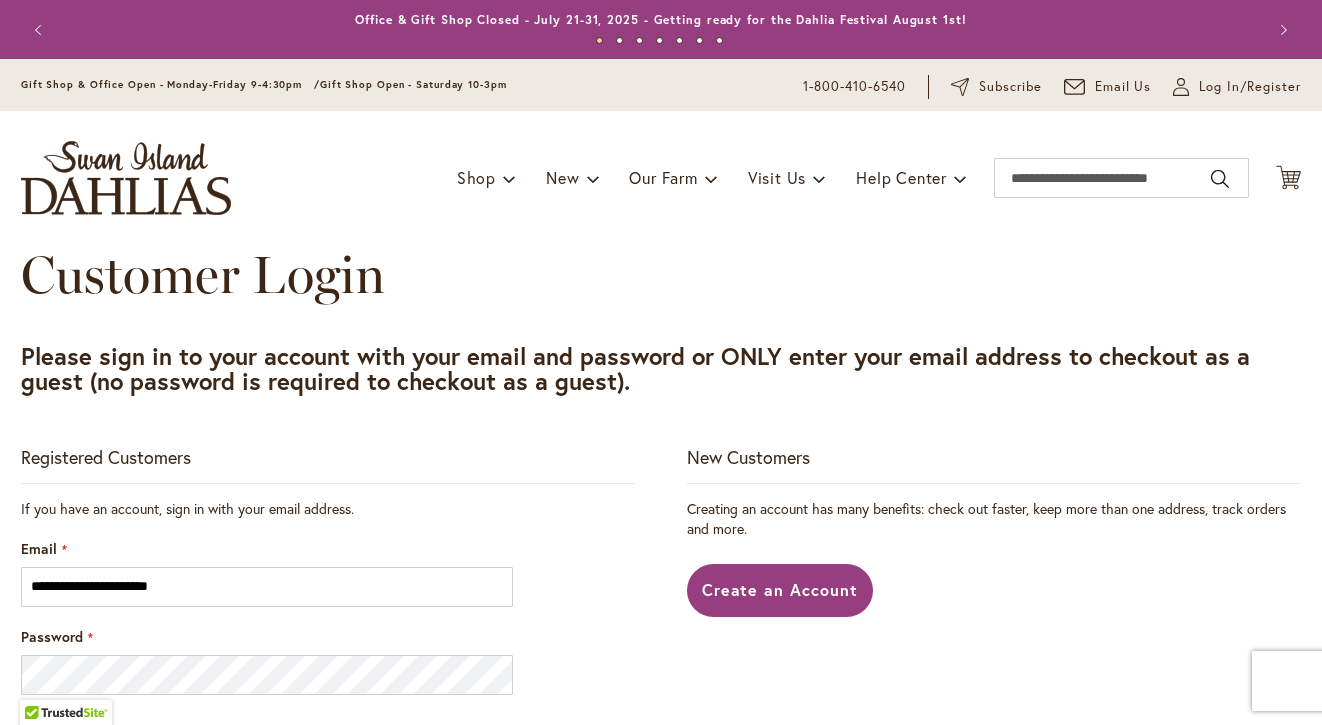 scroll, scrollTop: 0, scrollLeft: 0, axis: both 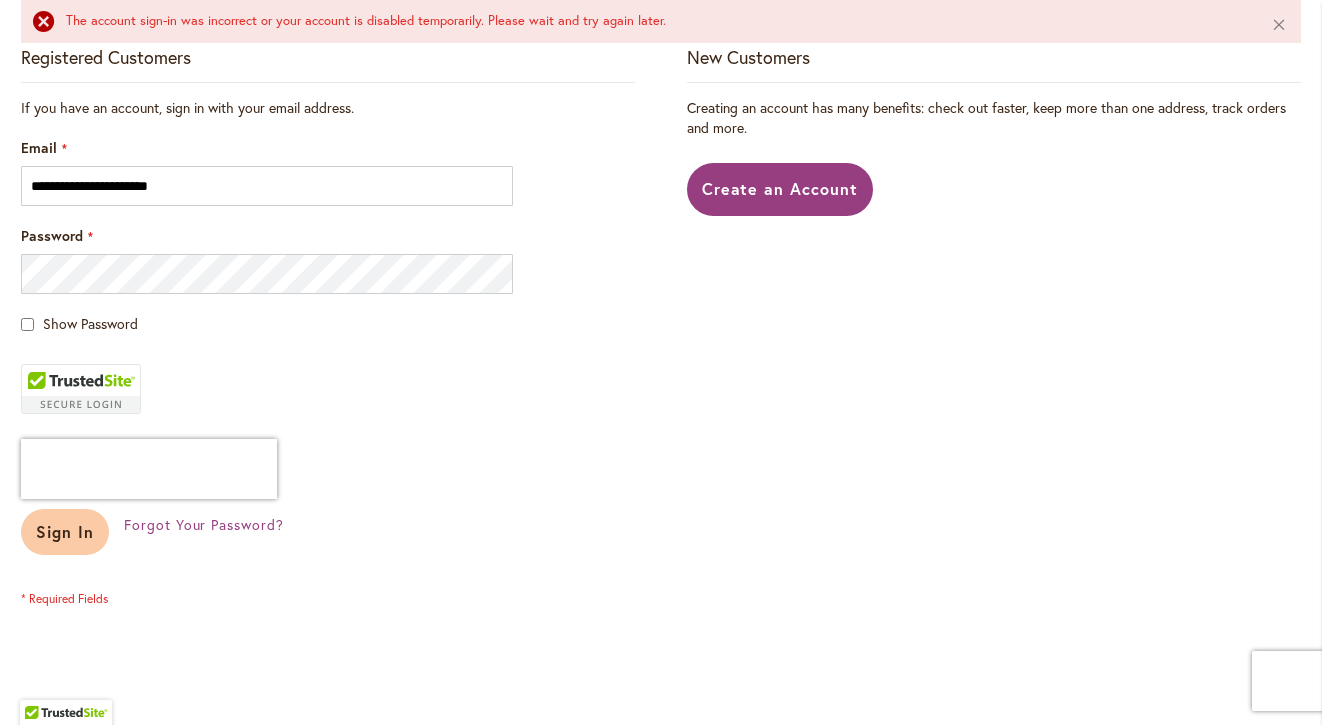 click on "Sign In" at bounding box center [65, 531] 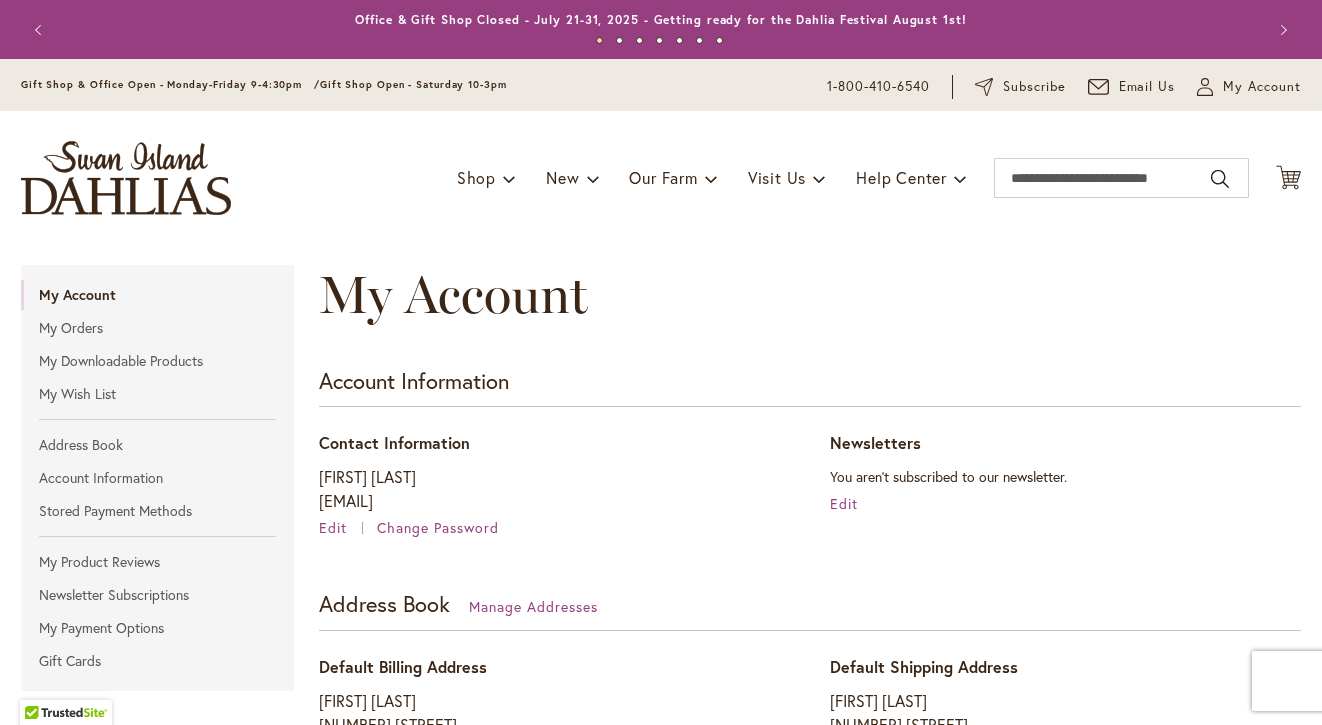scroll, scrollTop: 0, scrollLeft: 0, axis: both 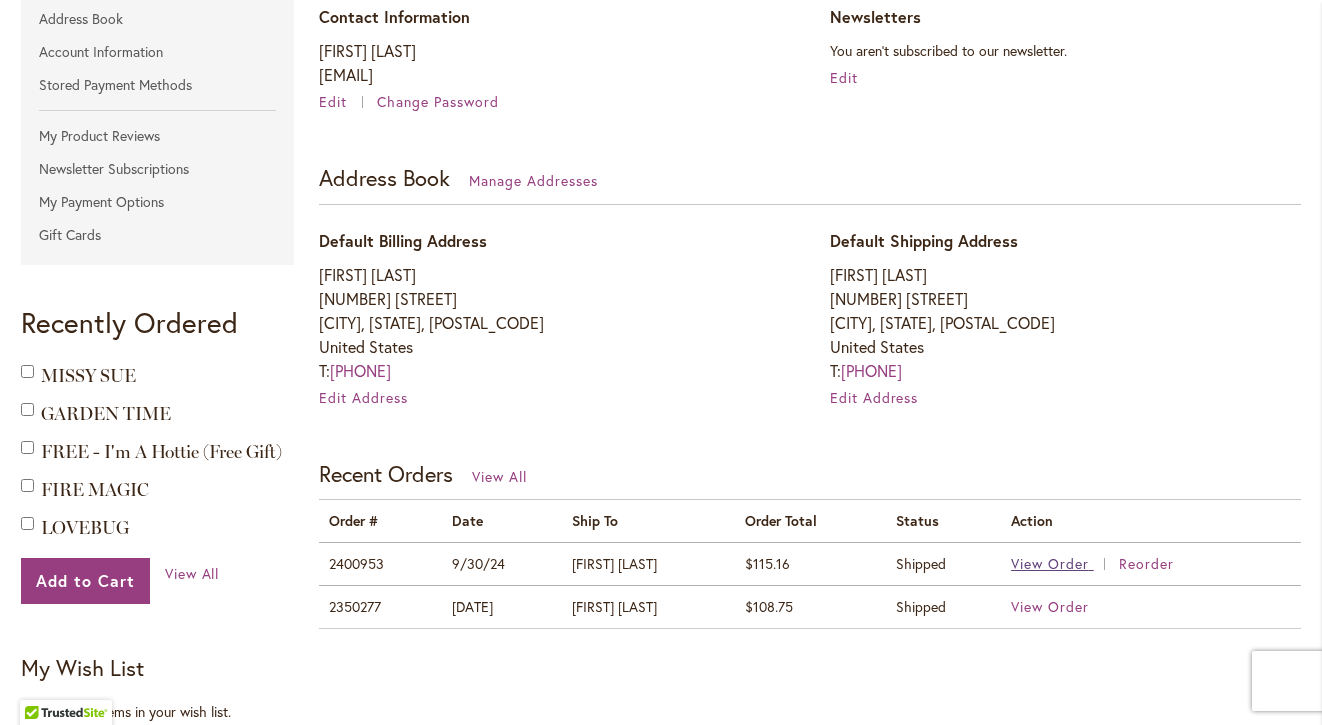 click on "View Order" at bounding box center [1050, 563] 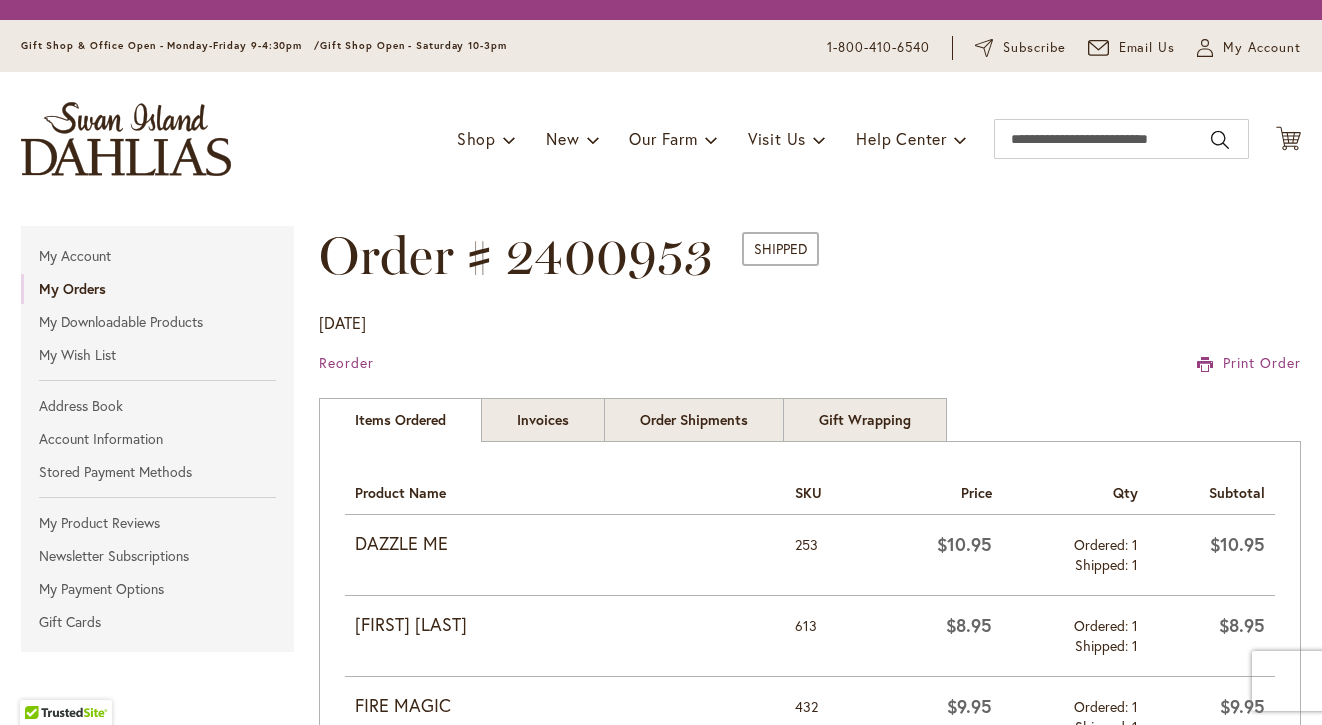 scroll, scrollTop: 0, scrollLeft: 0, axis: both 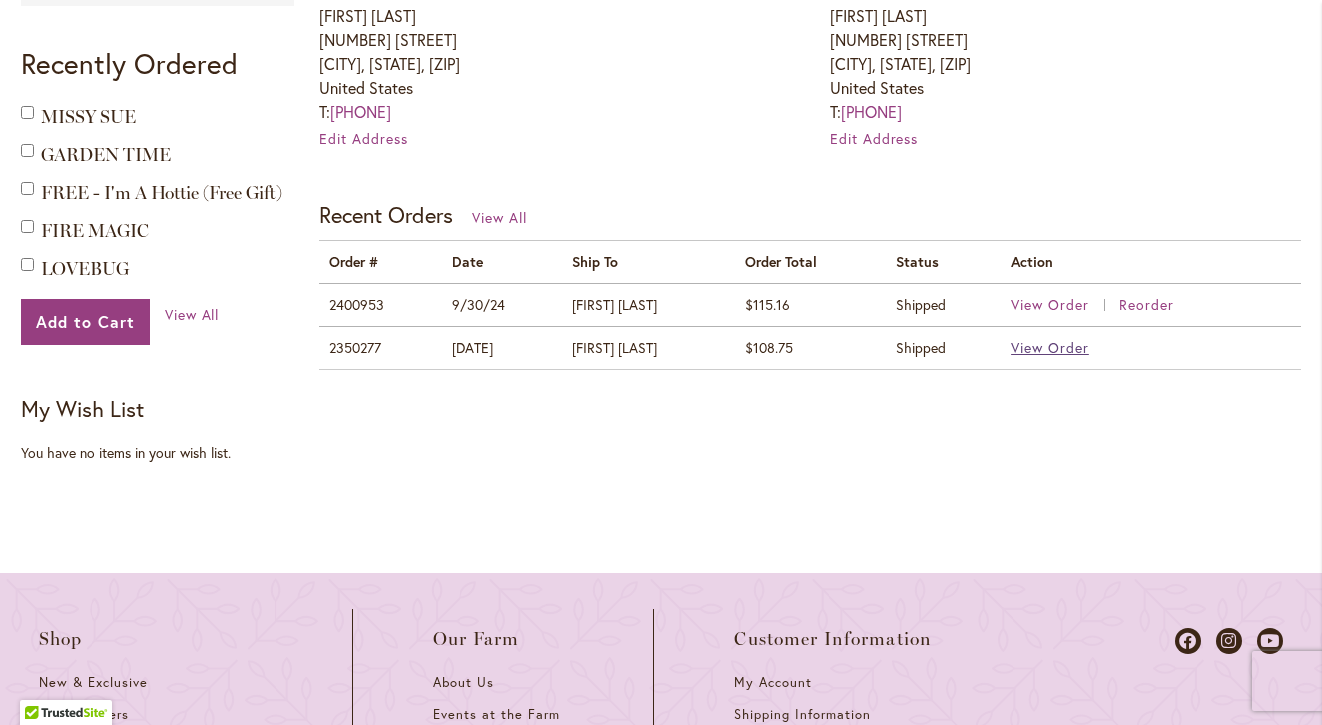 click on "View Order" at bounding box center (1050, 347) 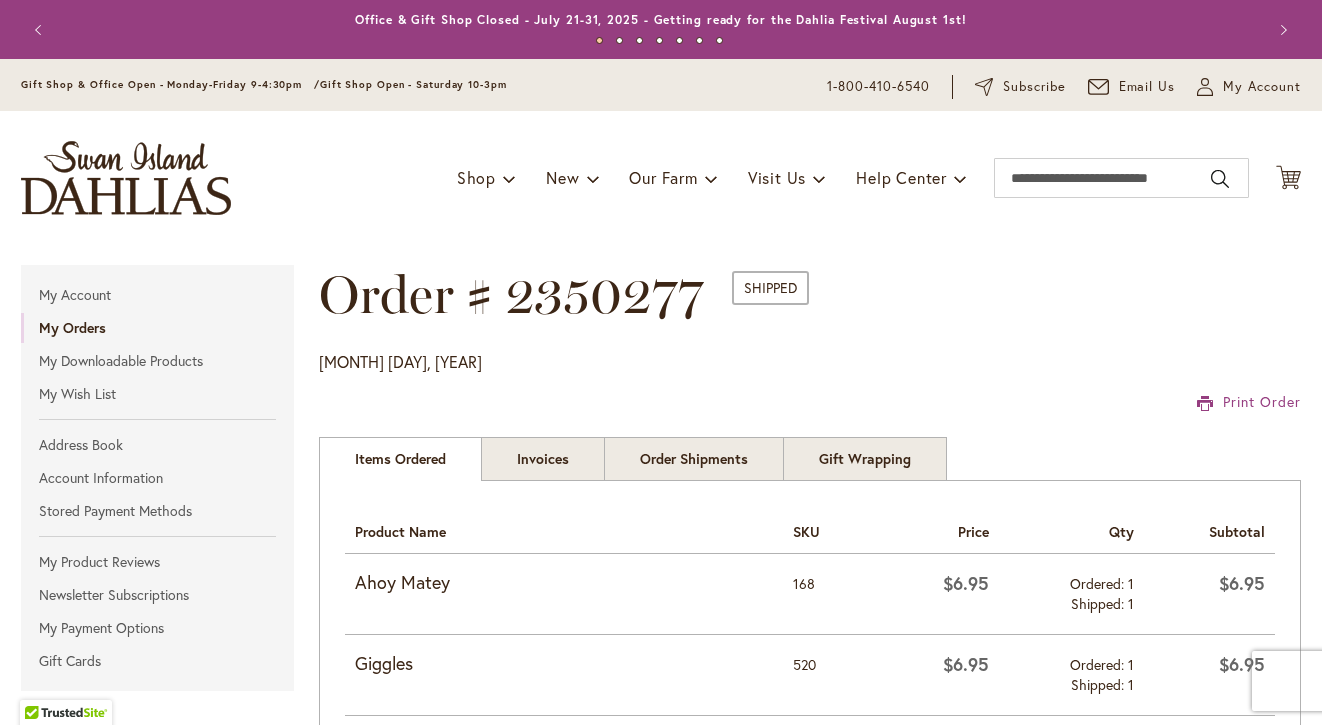 scroll, scrollTop: 0, scrollLeft: 0, axis: both 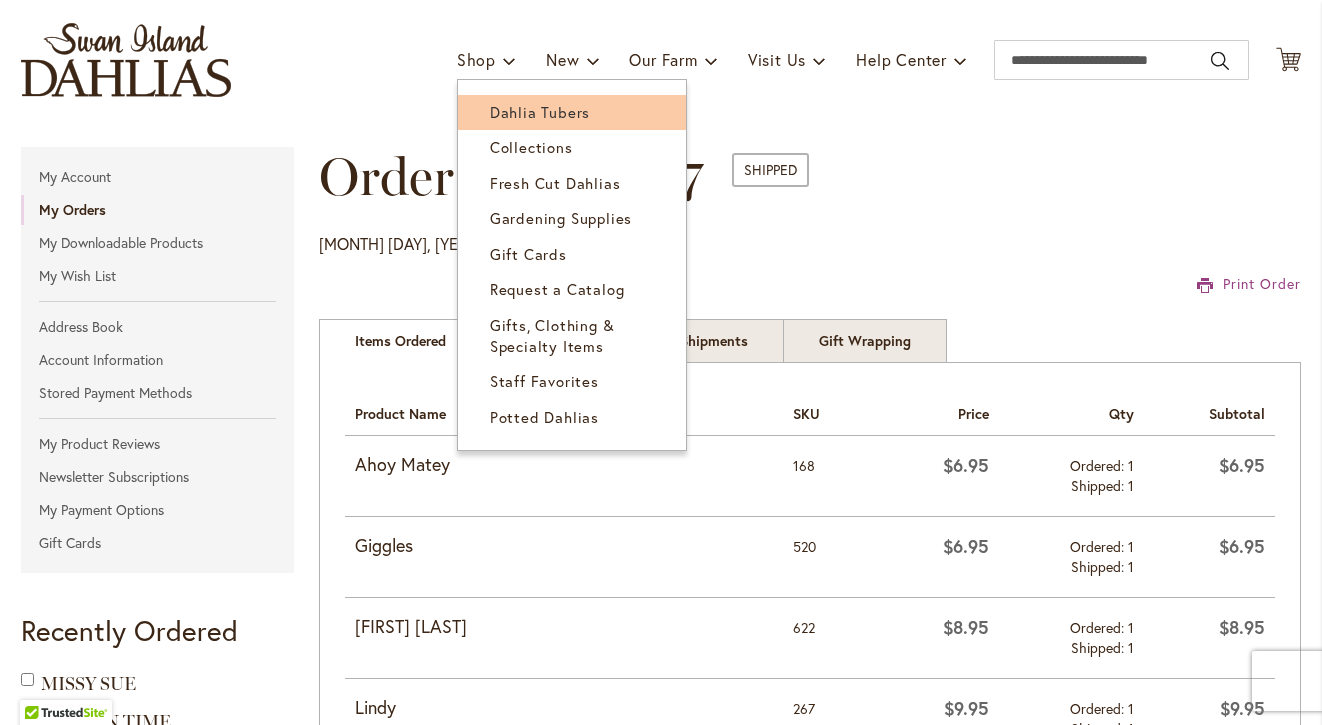 click on "Dahlia Tubers" at bounding box center [540, 112] 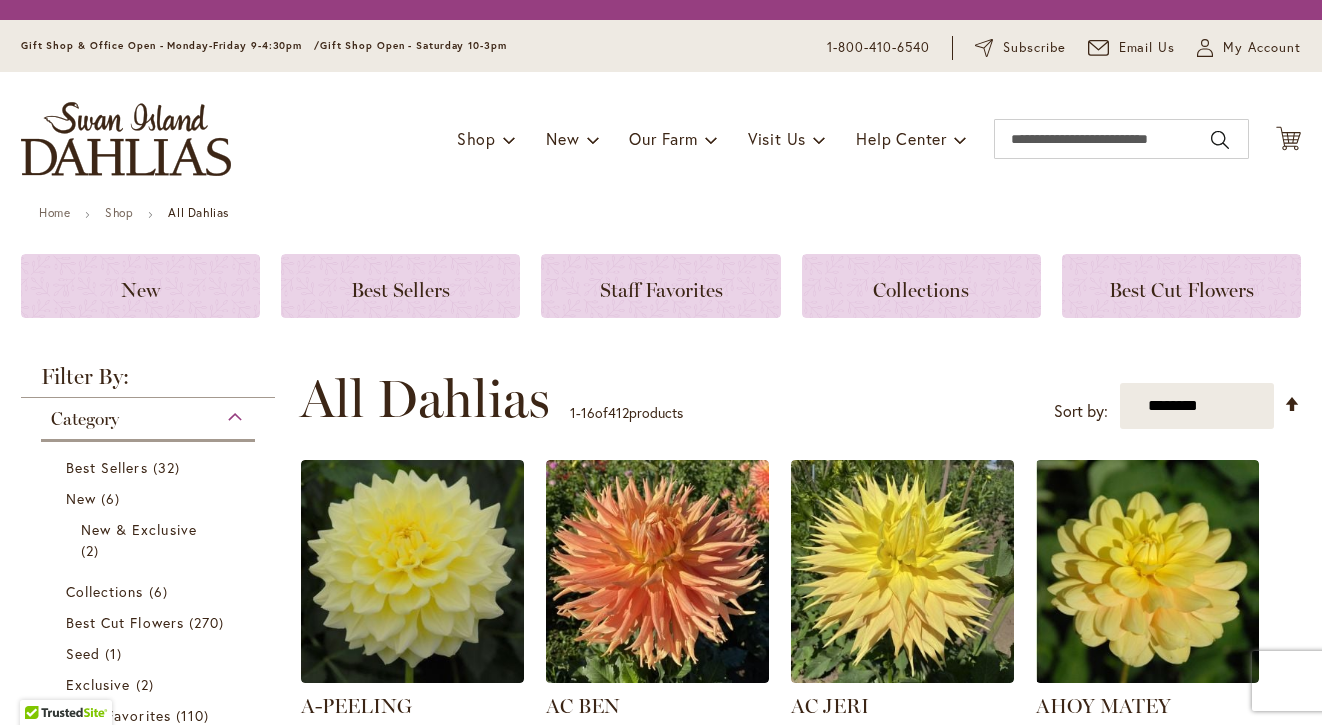 scroll, scrollTop: 0, scrollLeft: 0, axis: both 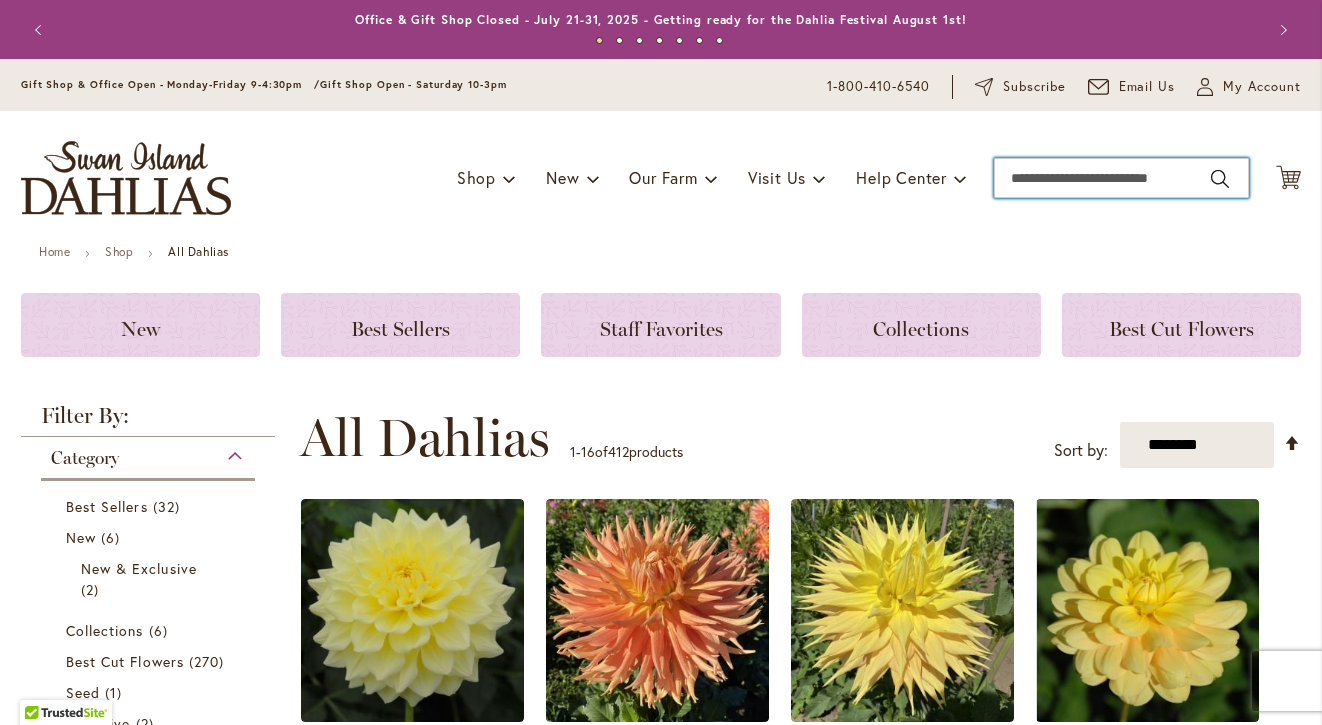 click on "Search" at bounding box center (1121, 178) 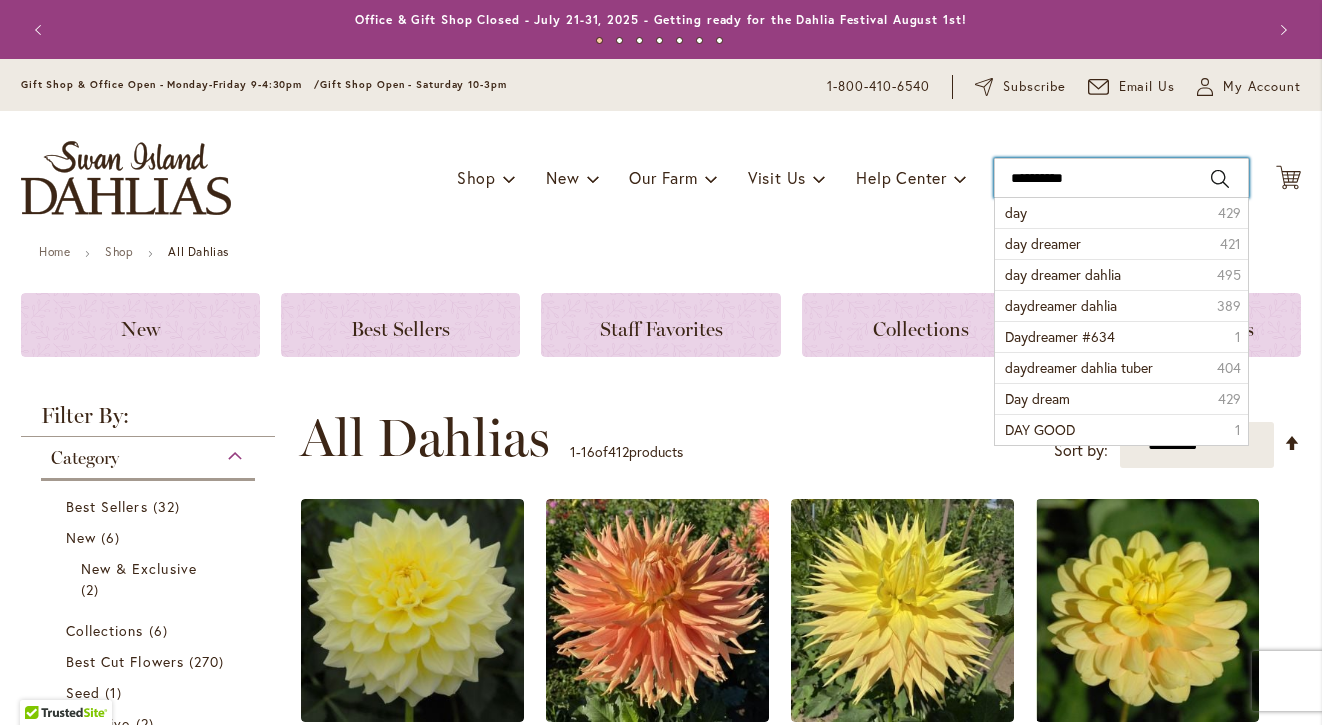 type on "**********" 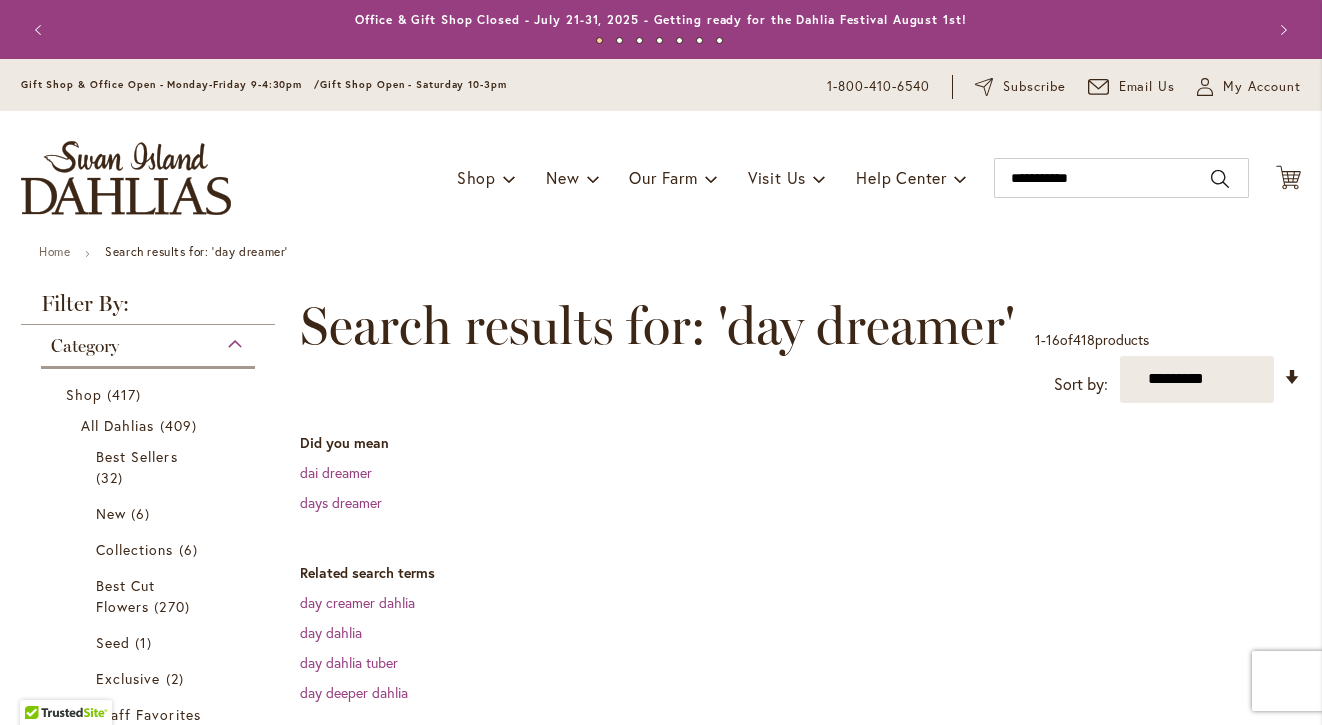 scroll, scrollTop: 0, scrollLeft: 0, axis: both 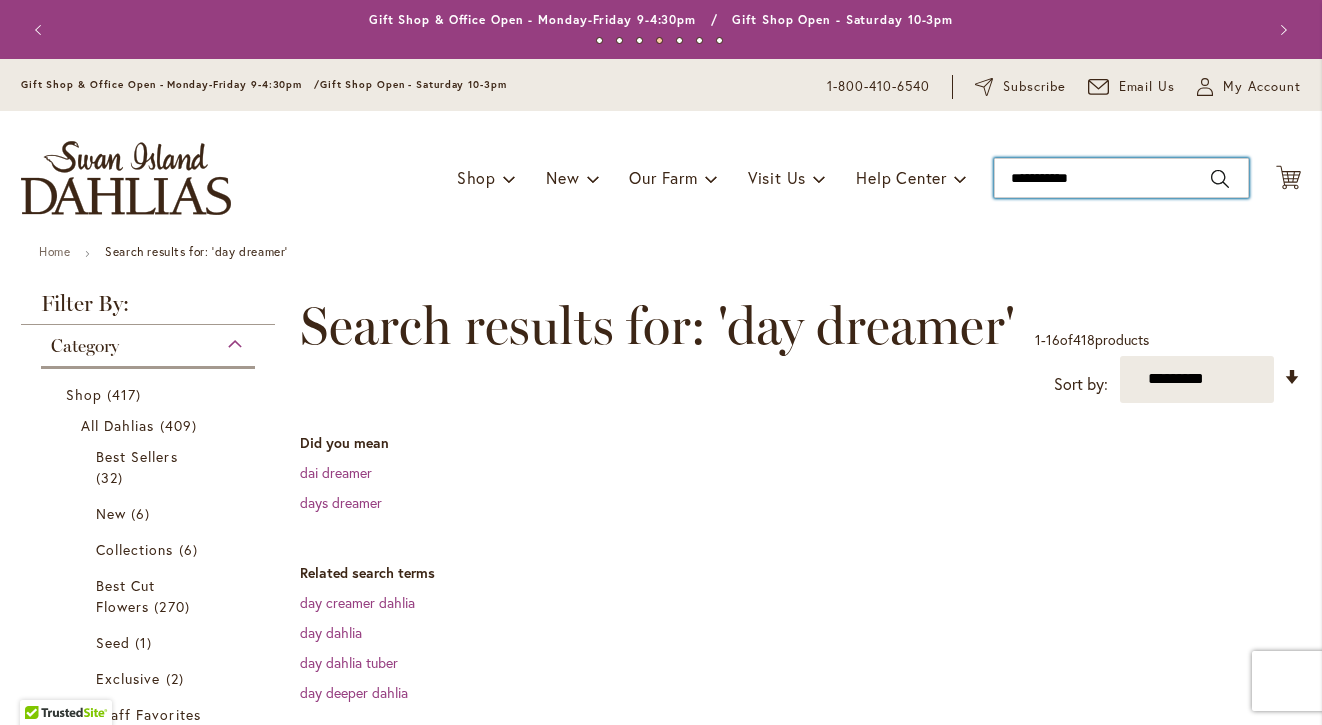 drag, startPoint x: 1120, startPoint y: 178, endPoint x: 987, endPoint y: 179, distance: 133.00375 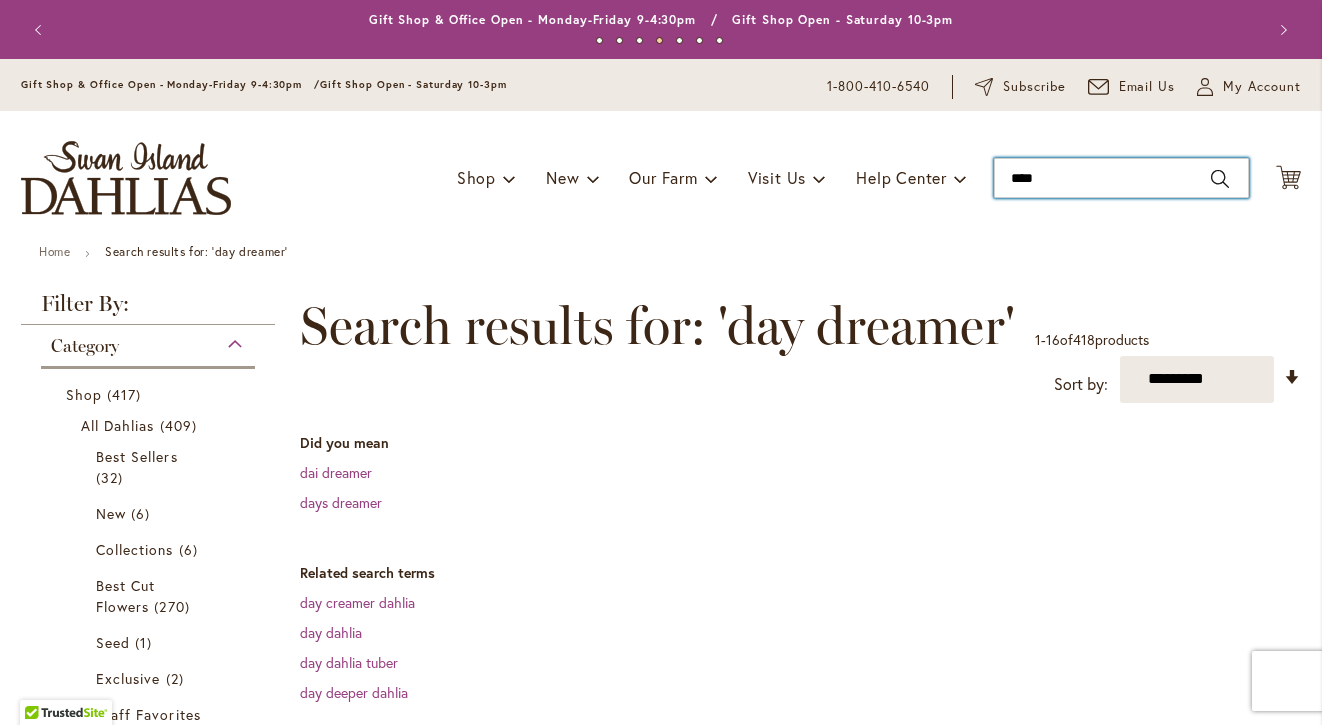 type on "*****" 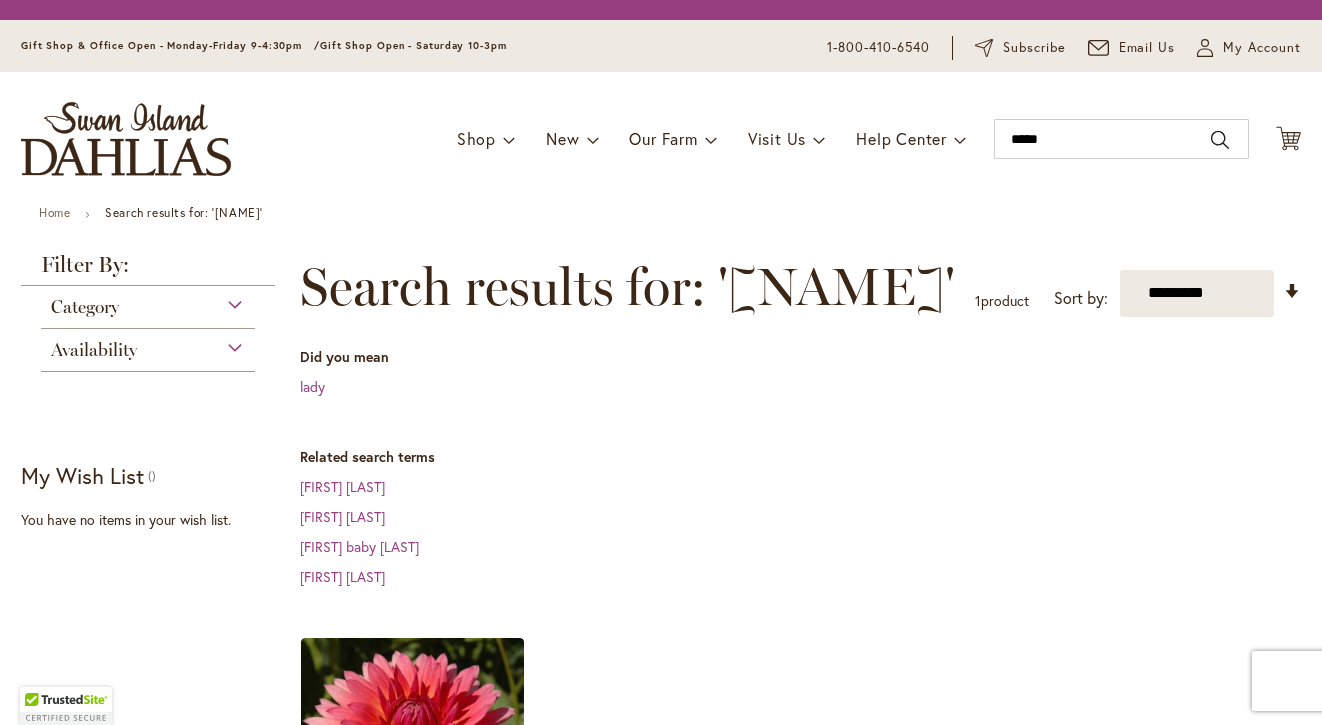 scroll, scrollTop: 0, scrollLeft: 0, axis: both 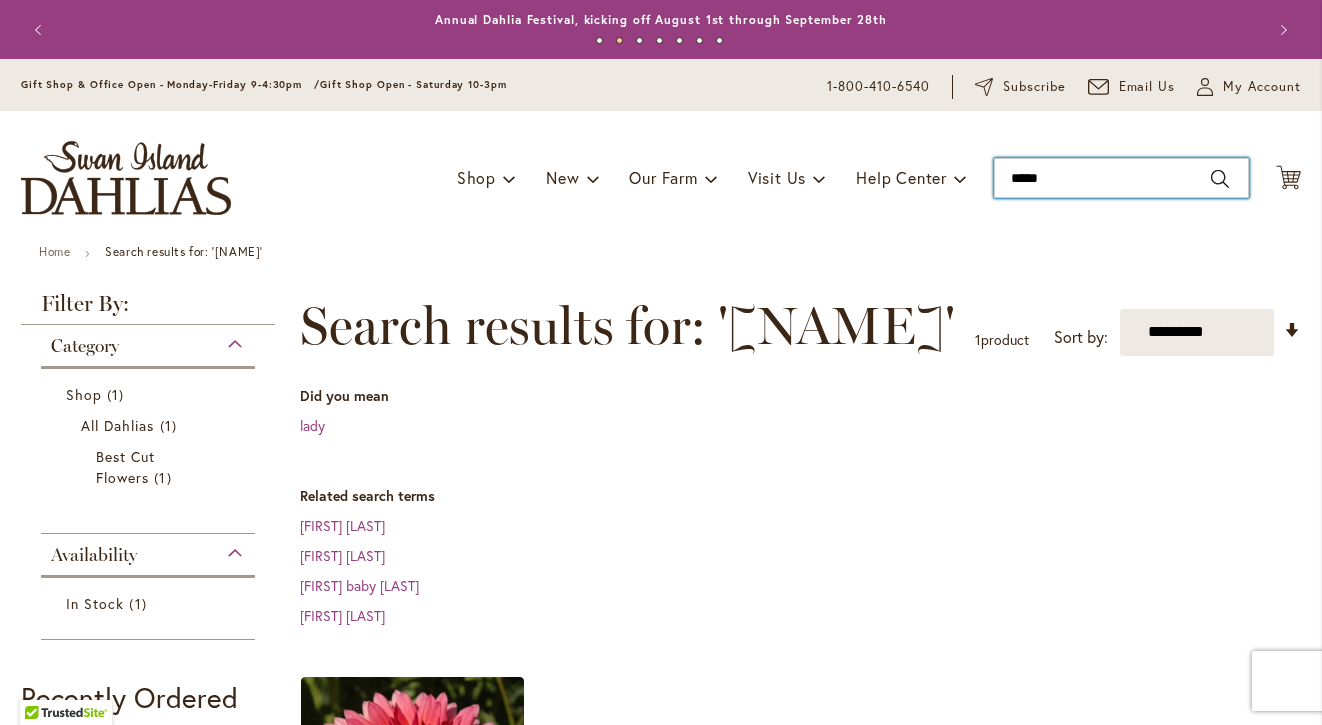 type on "*****" 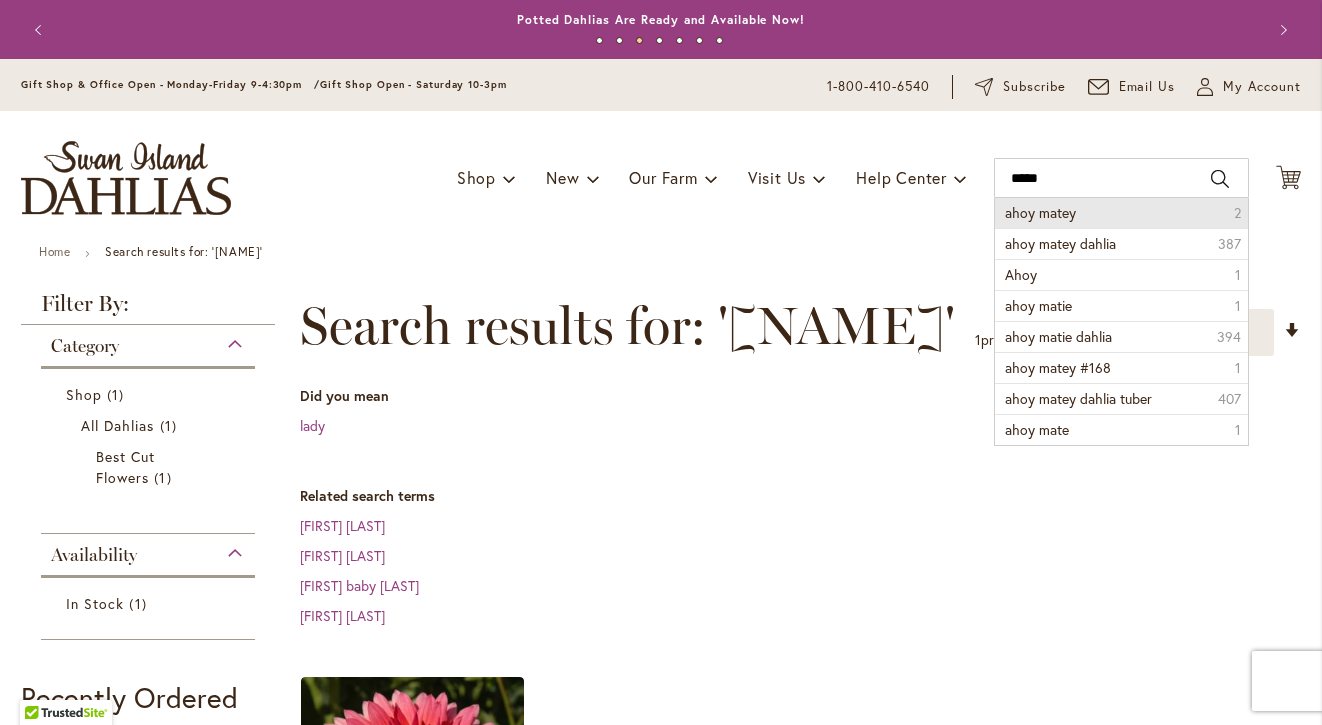 click on "ahoy matey" at bounding box center [1040, 212] 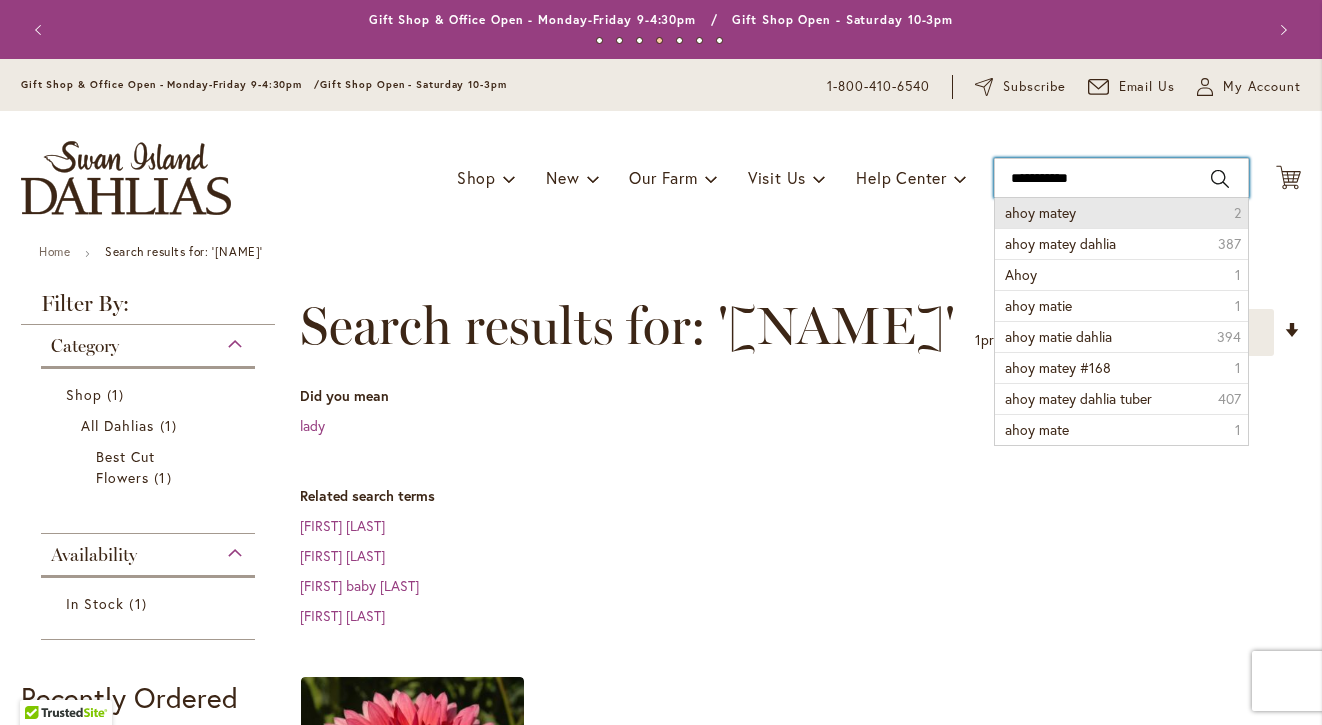 type on "**********" 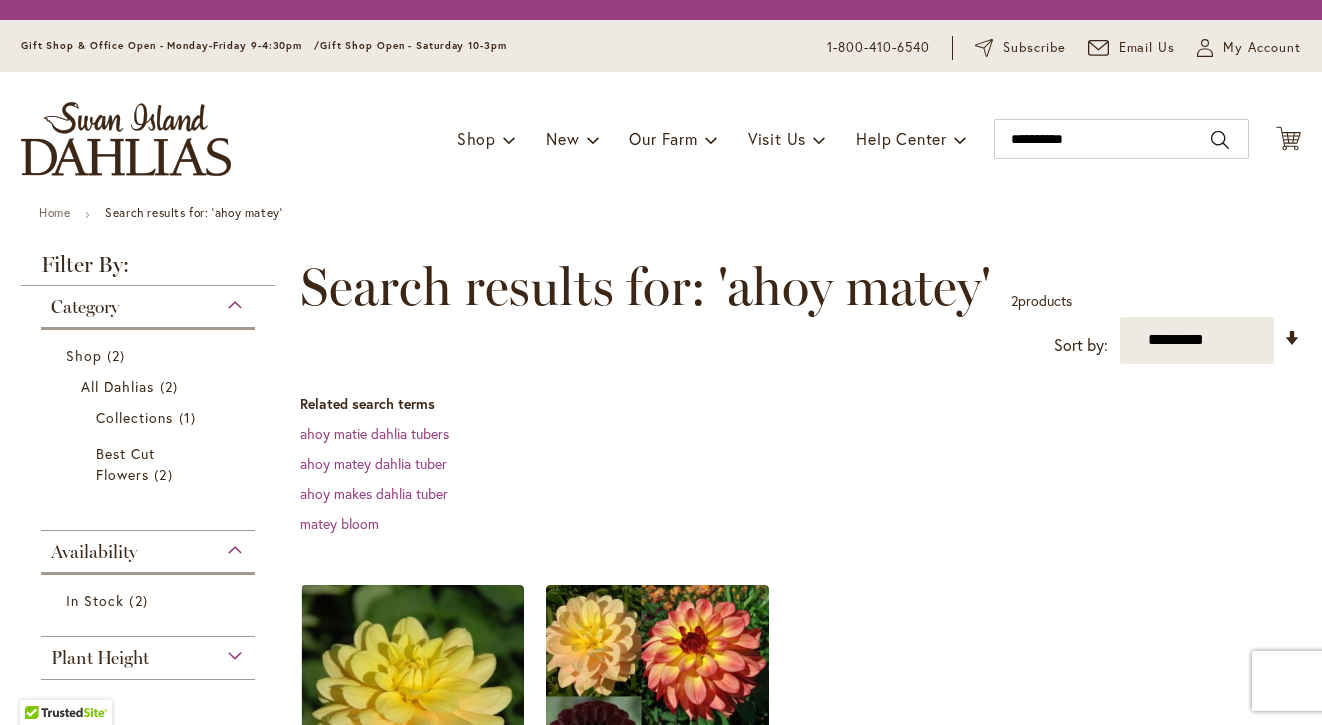 scroll, scrollTop: 0, scrollLeft: 0, axis: both 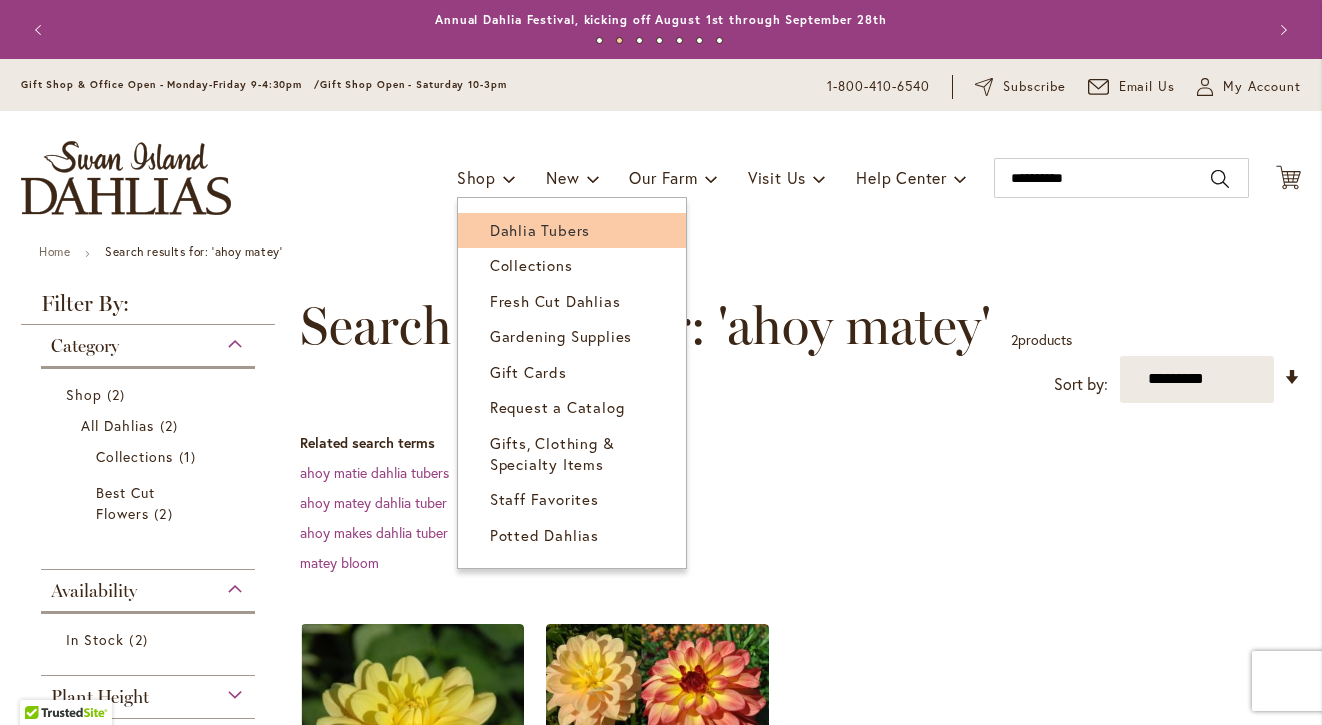 click on "Dahlia Tubers" at bounding box center (540, 230) 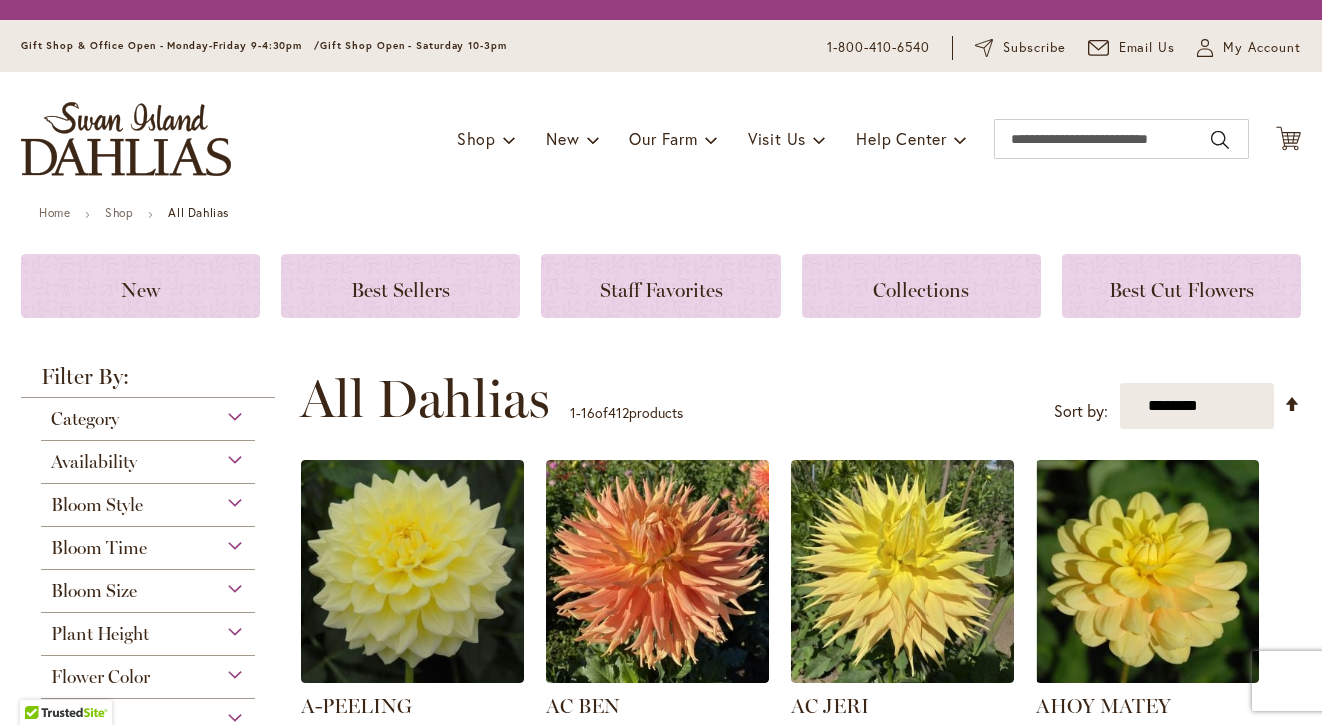 scroll, scrollTop: 0, scrollLeft: 0, axis: both 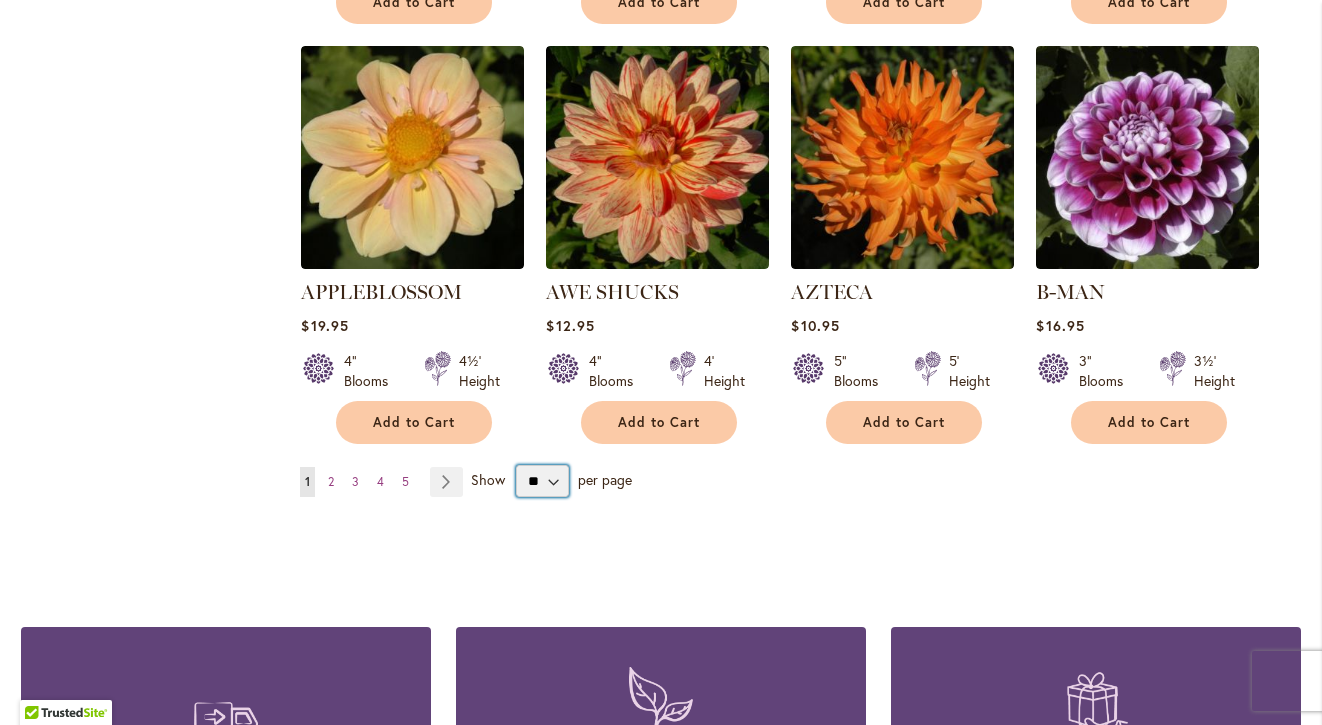 click on "**
**
**
**" at bounding box center (542, 481) 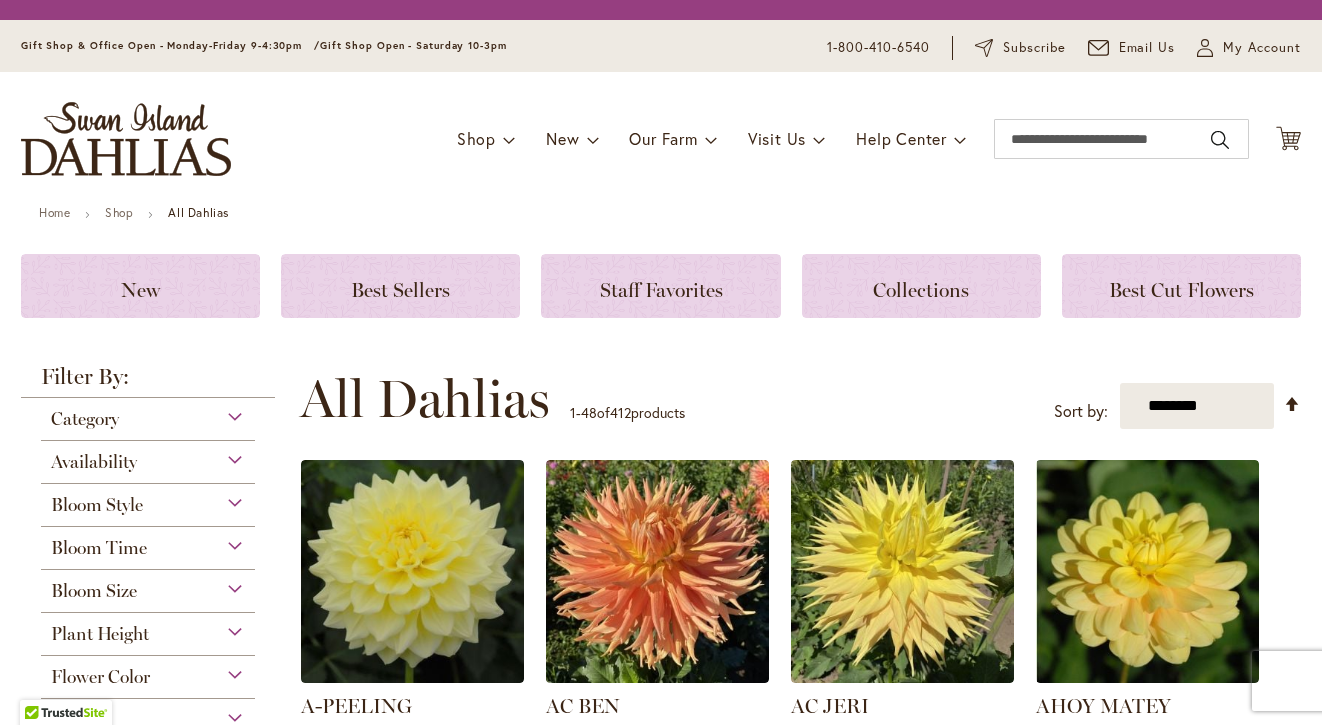 scroll, scrollTop: 0, scrollLeft: 0, axis: both 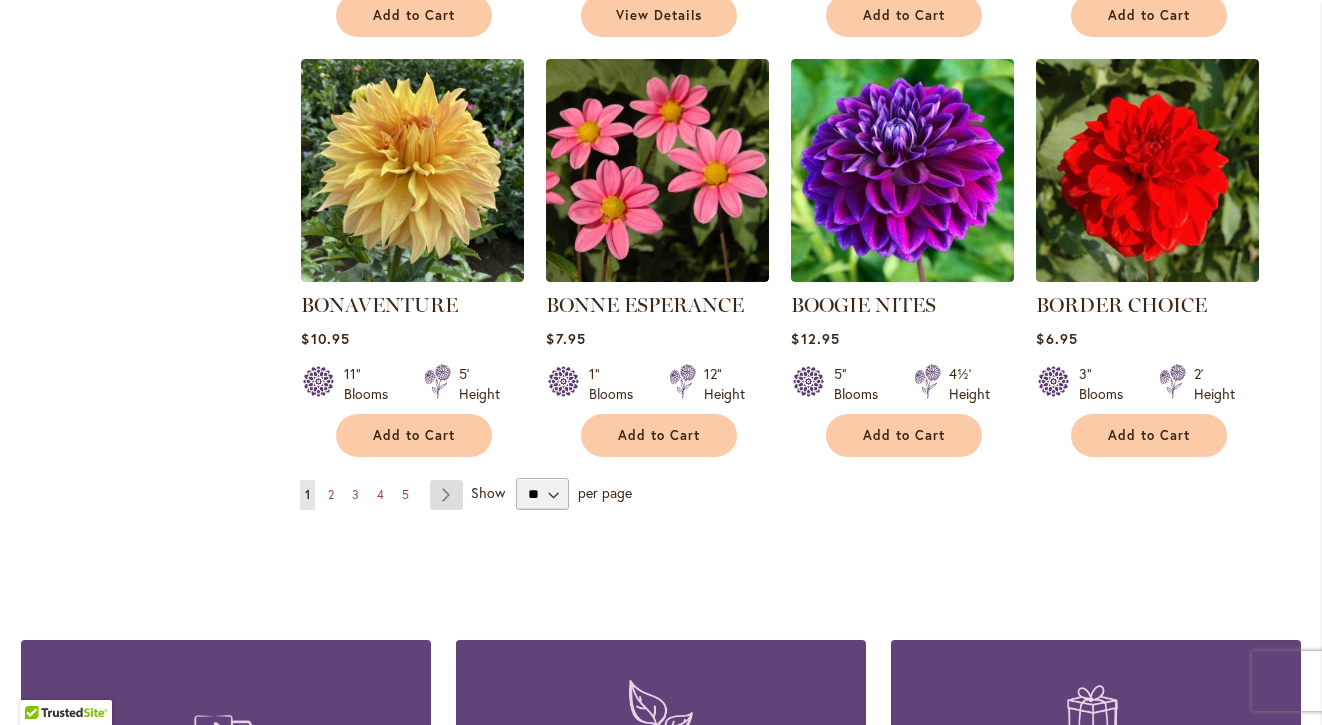 click on "Page
Next" at bounding box center [446, 495] 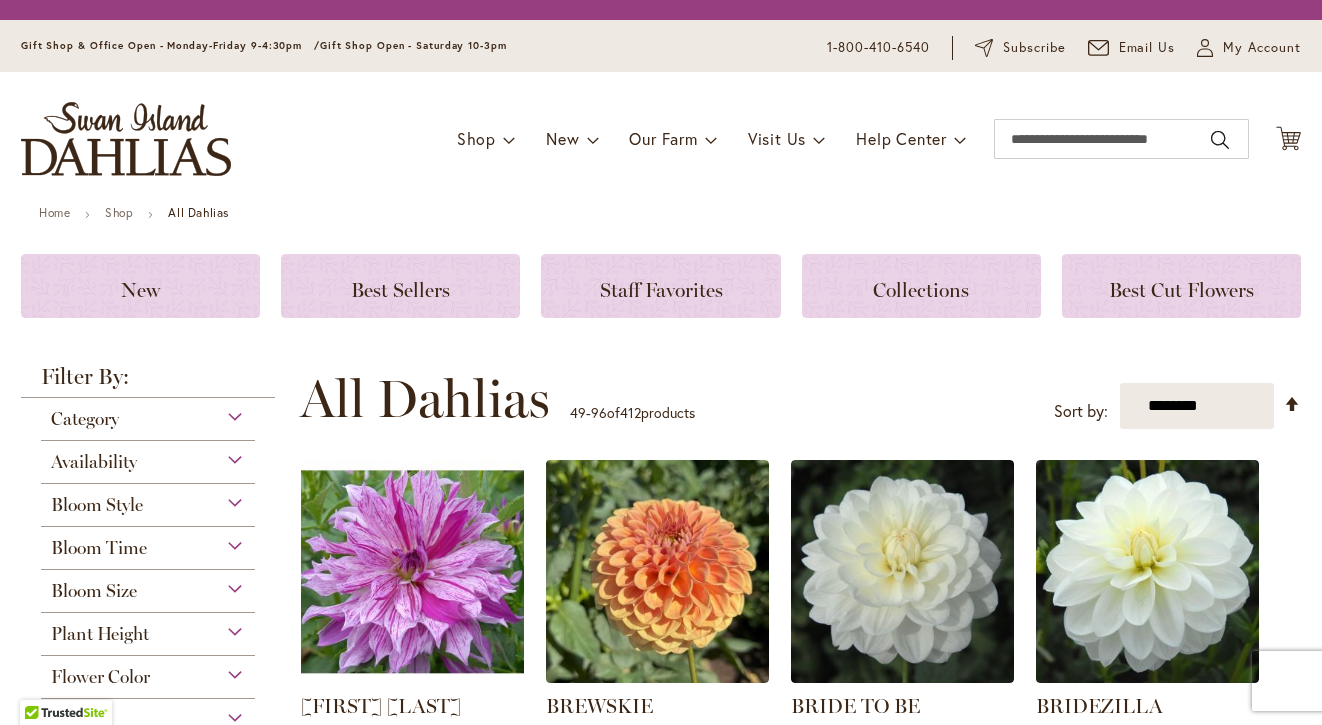 scroll, scrollTop: 0, scrollLeft: 0, axis: both 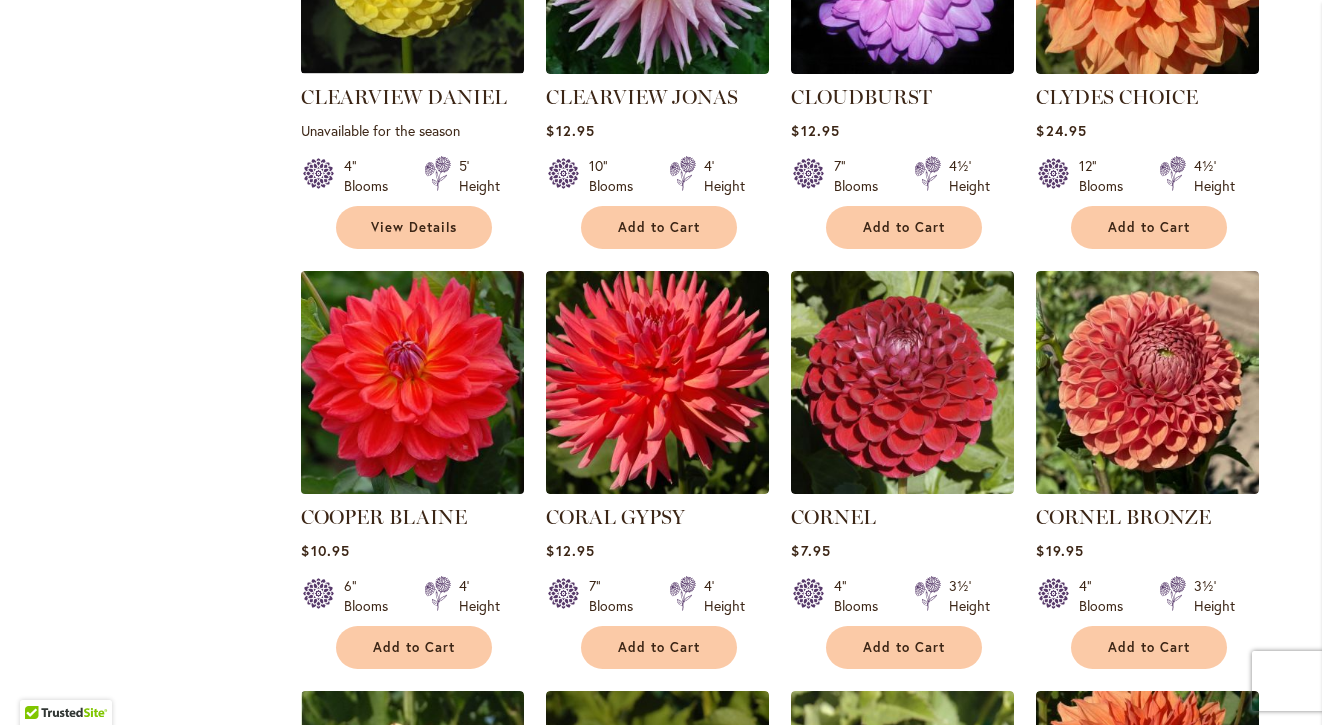 click at bounding box center [413, 383] 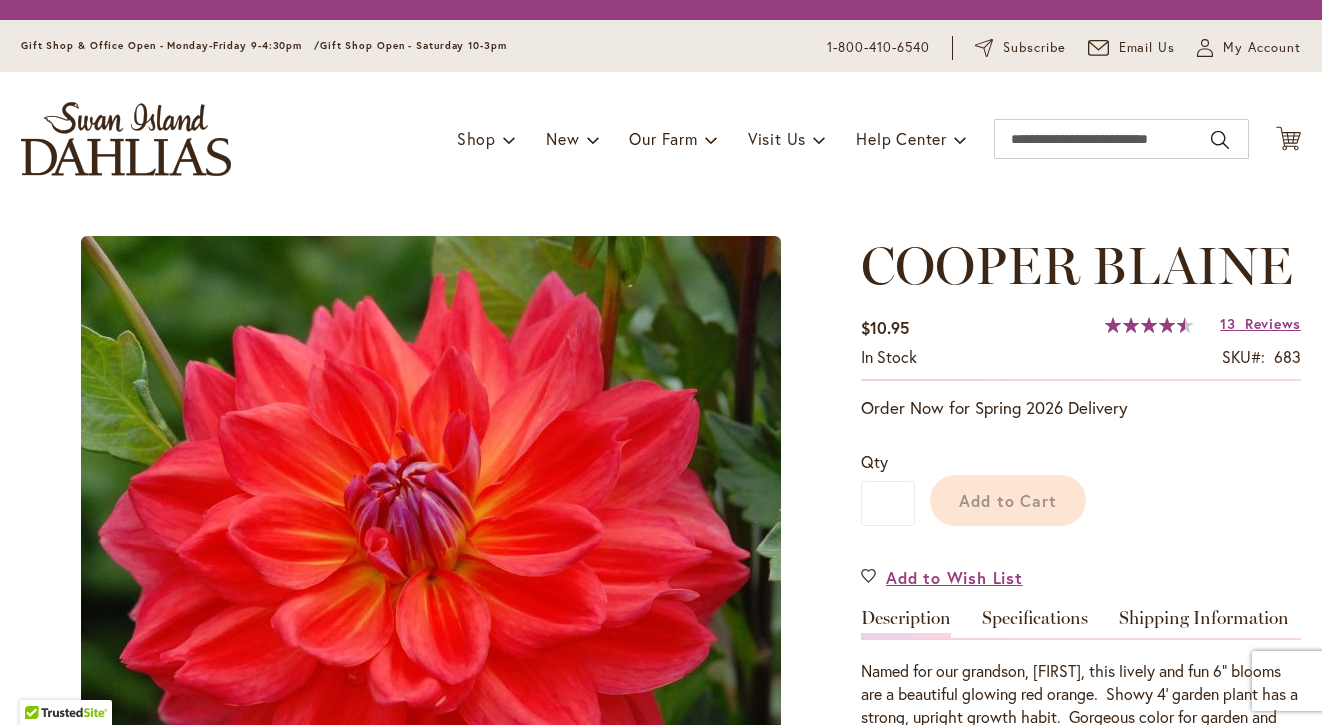 scroll, scrollTop: 0, scrollLeft: 0, axis: both 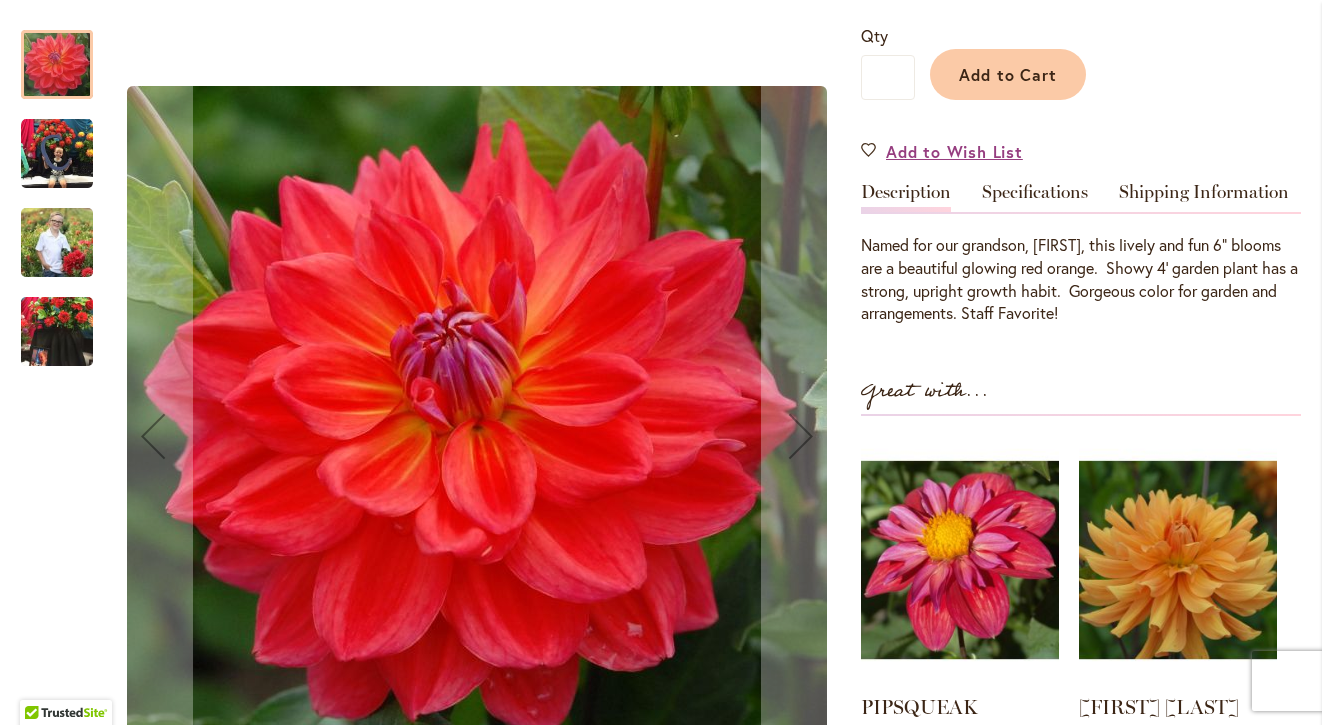 click at bounding box center [57, 154] 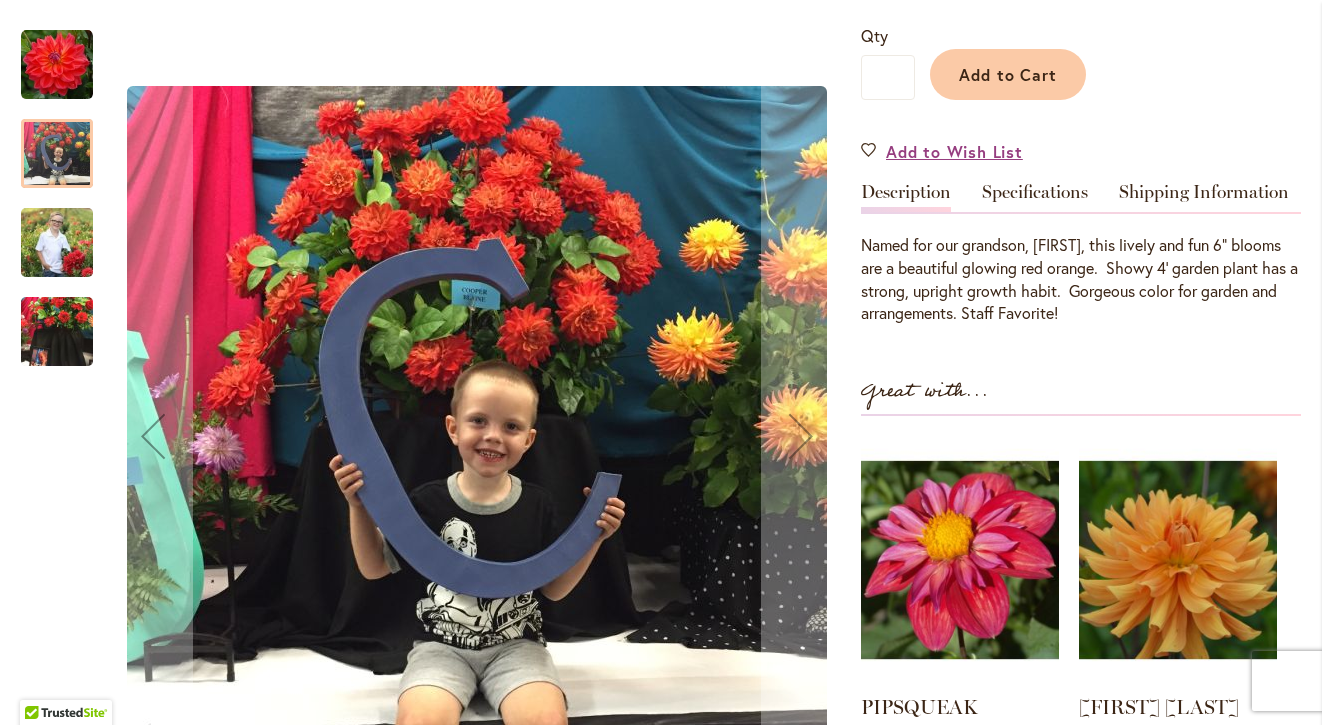 click at bounding box center [57, 242] 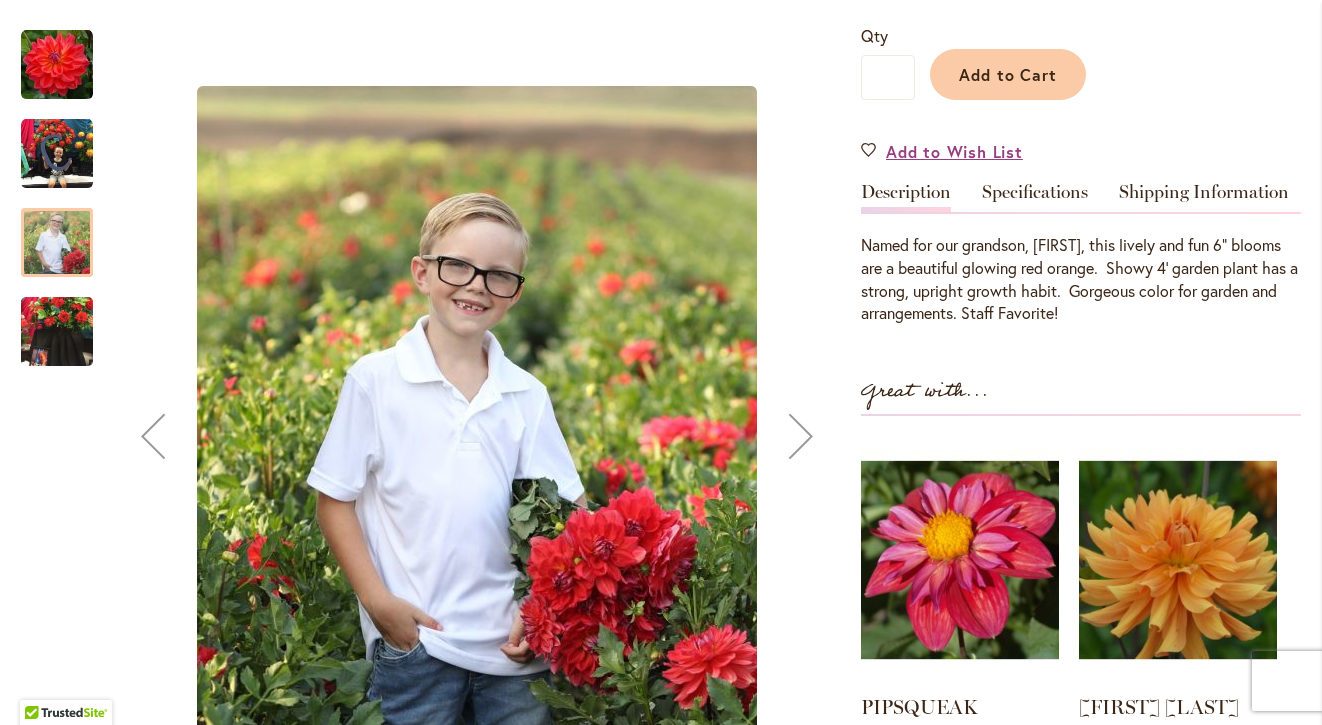 click at bounding box center (57, 332) 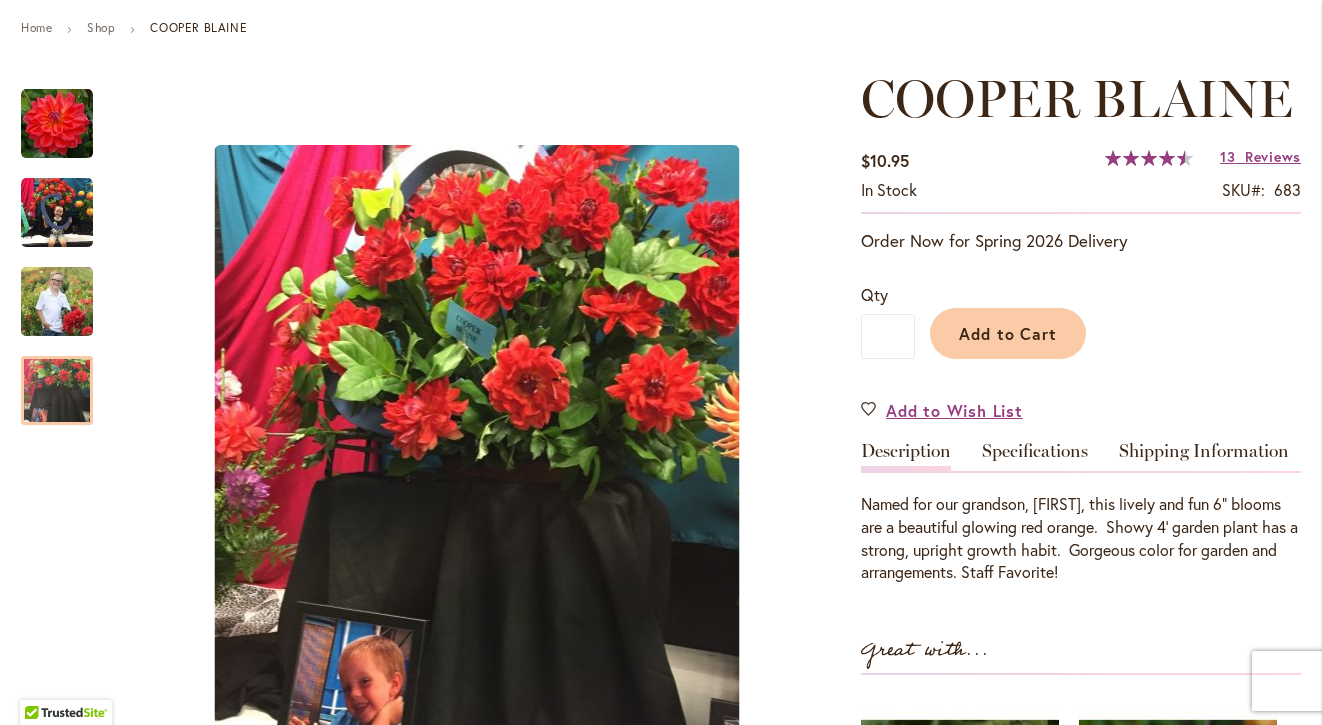 scroll, scrollTop: 17, scrollLeft: 0, axis: vertical 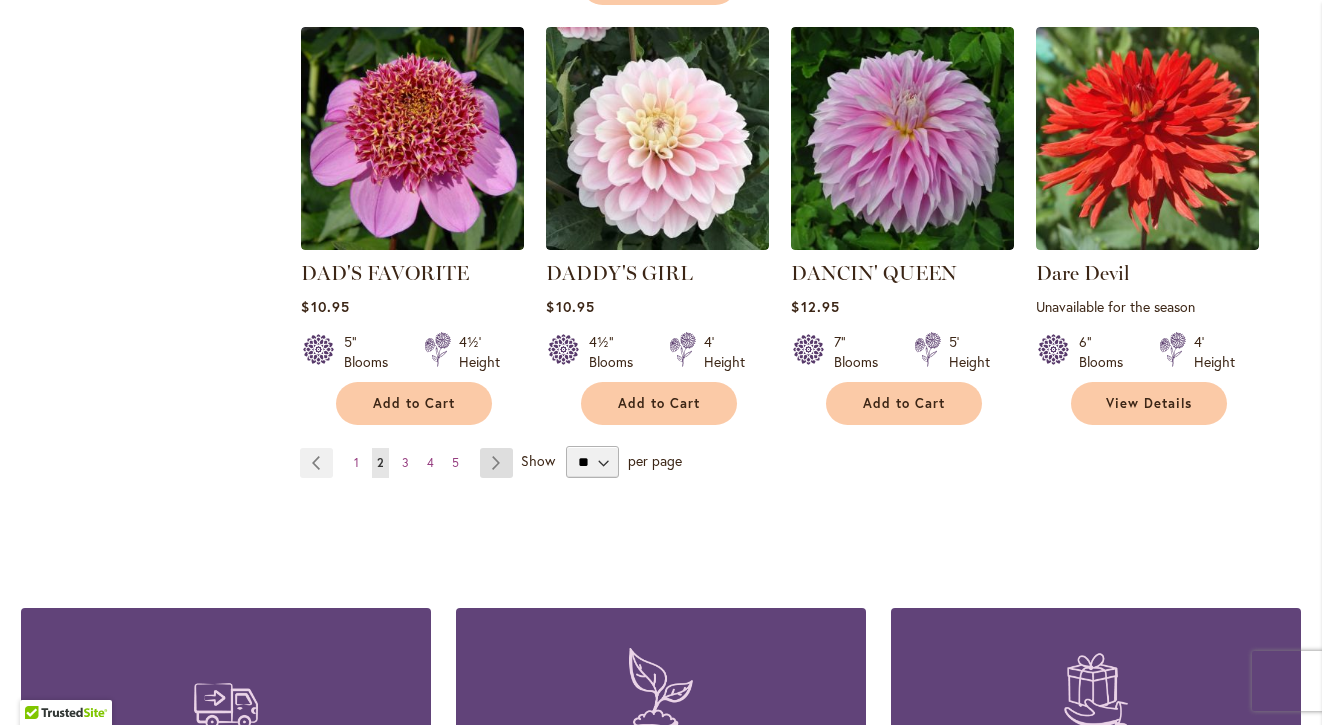 click on "Page
Next" at bounding box center (496, 463) 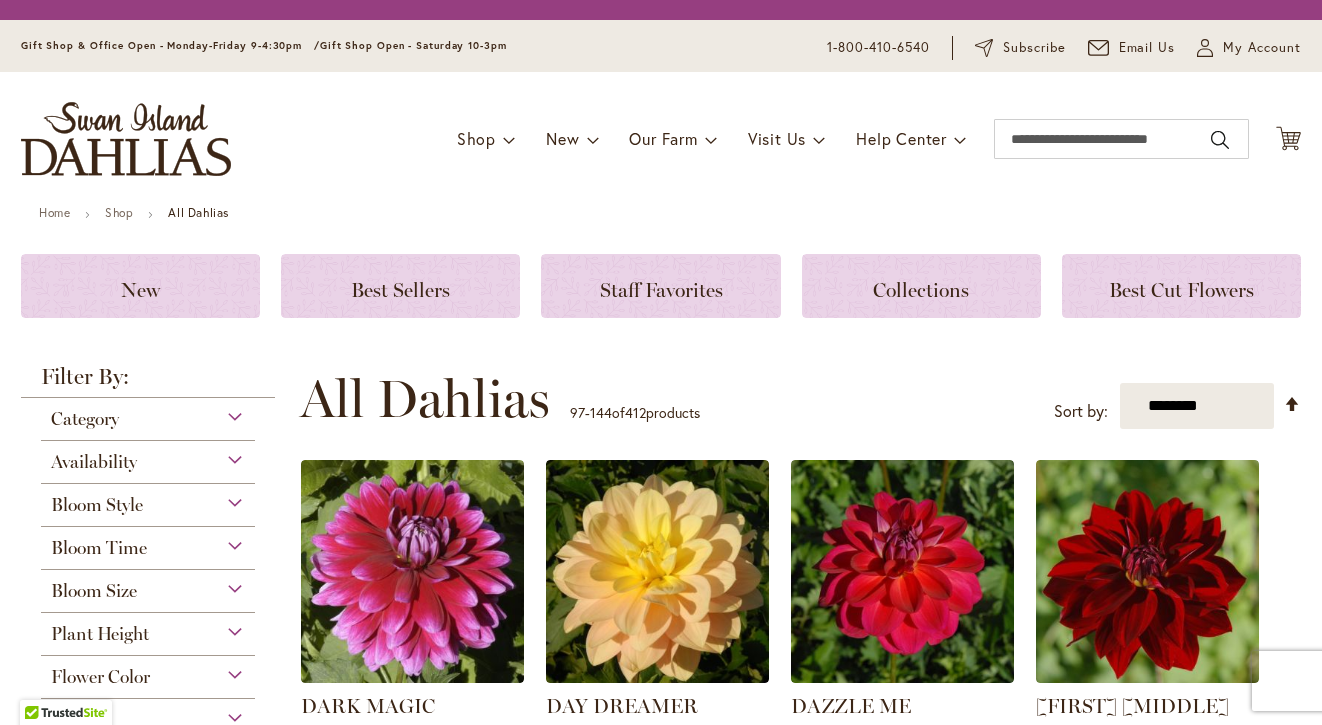 scroll, scrollTop: 0, scrollLeft: 0, axis: both 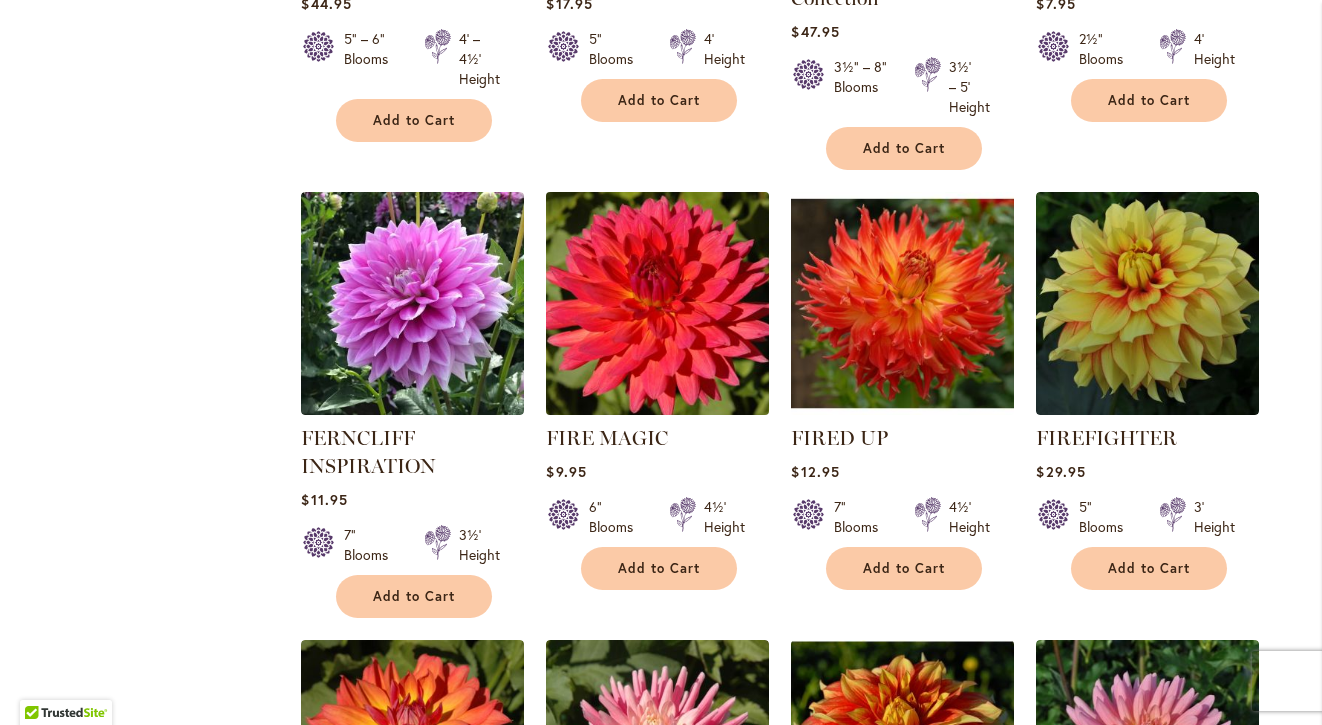 click at bounding box center [658, 304] 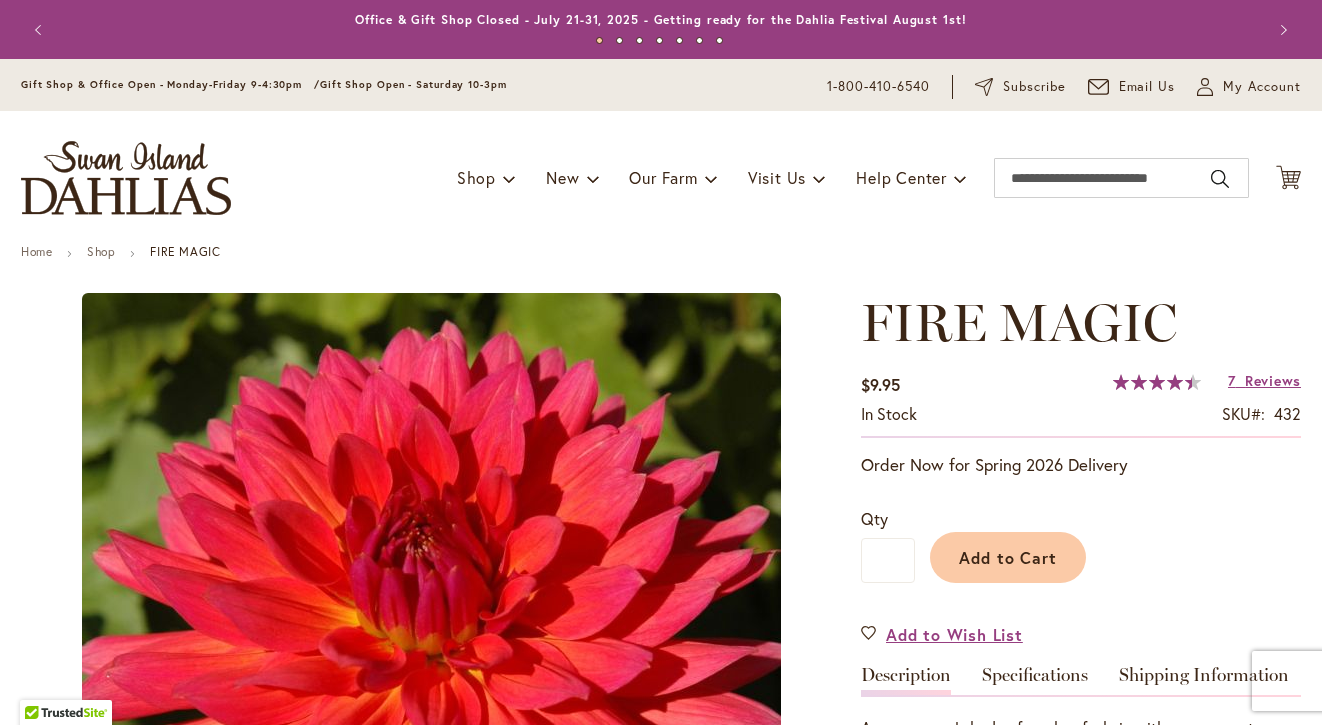 scroll, scrollTop: 0, scrollLeft: 0, axis: both 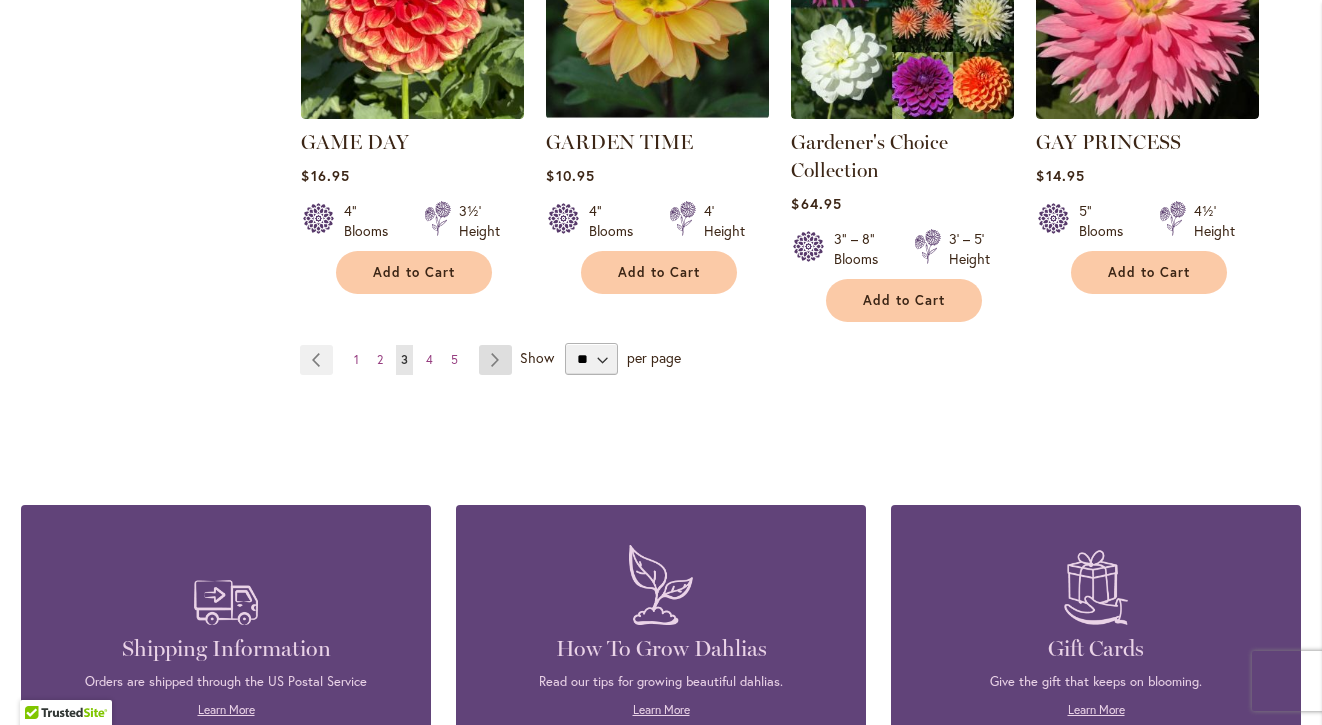 click on "Page
Next" at bounding box center [495, 360] 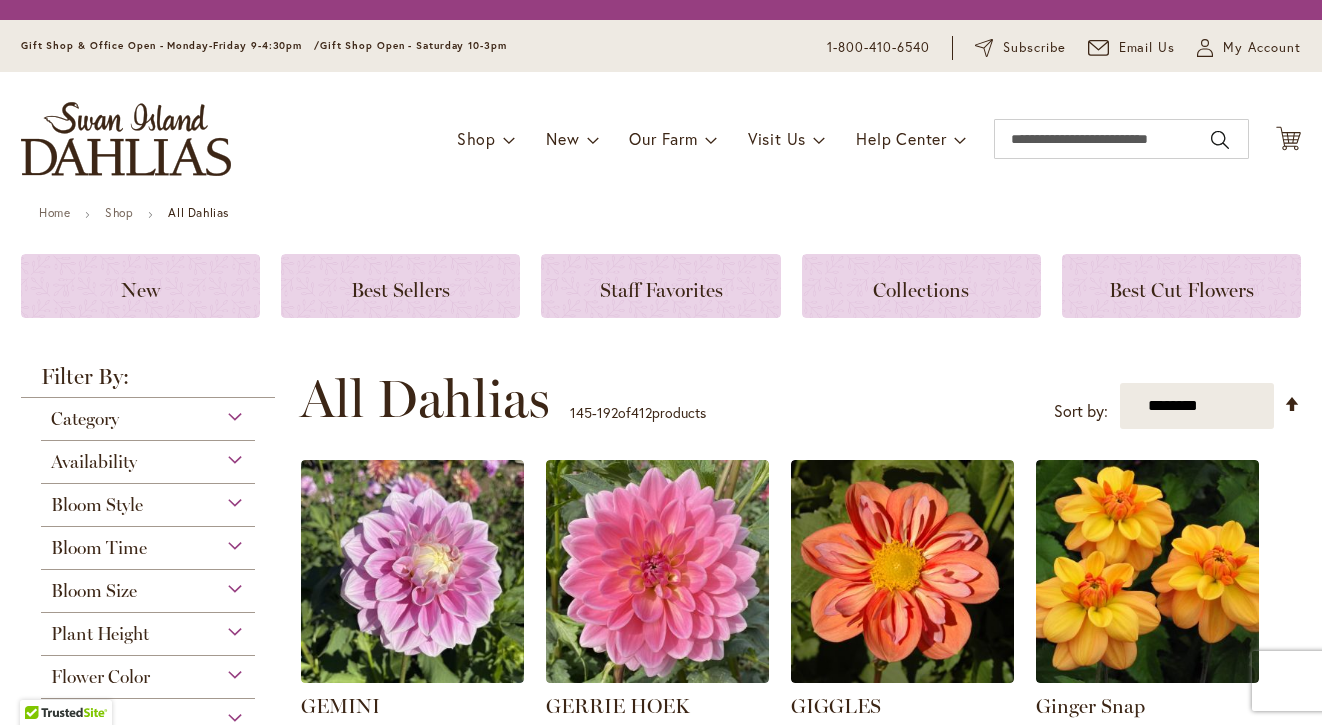scroll, scrollTop: 0, scrollLeft: 0, axis: both 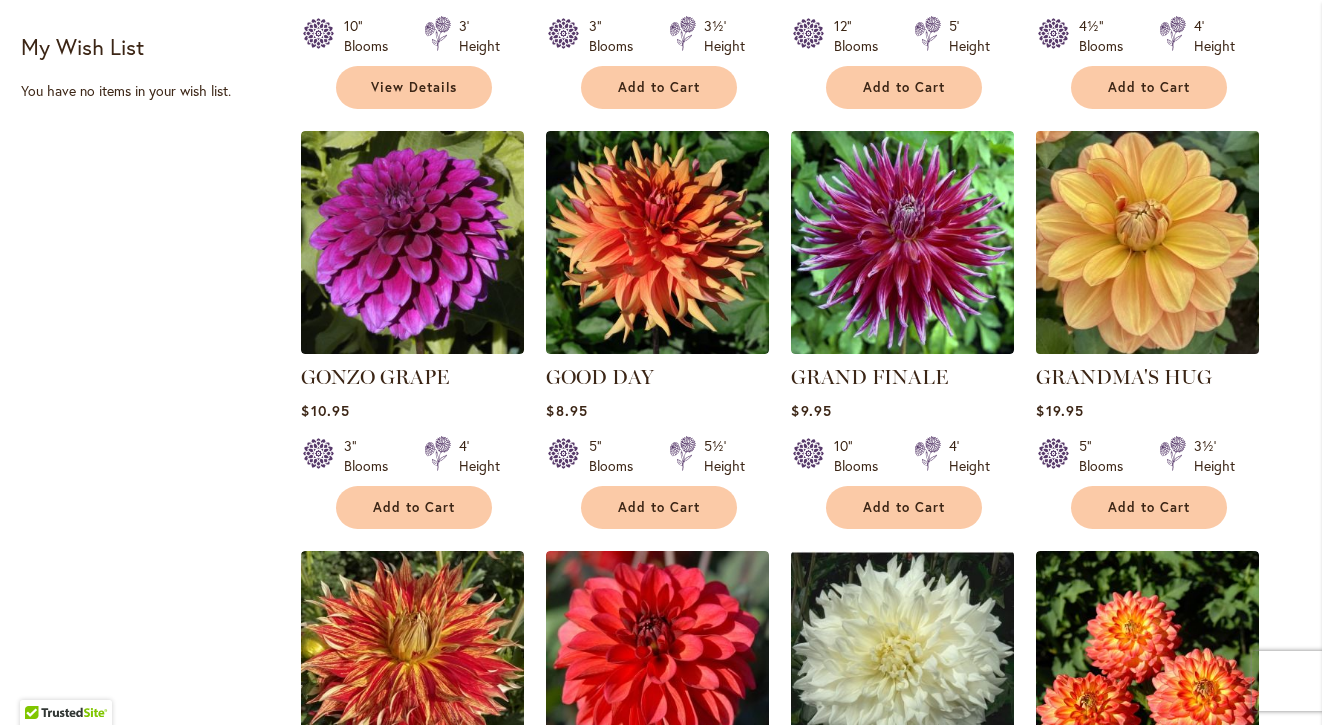 click at bounding box center [1148, 243] 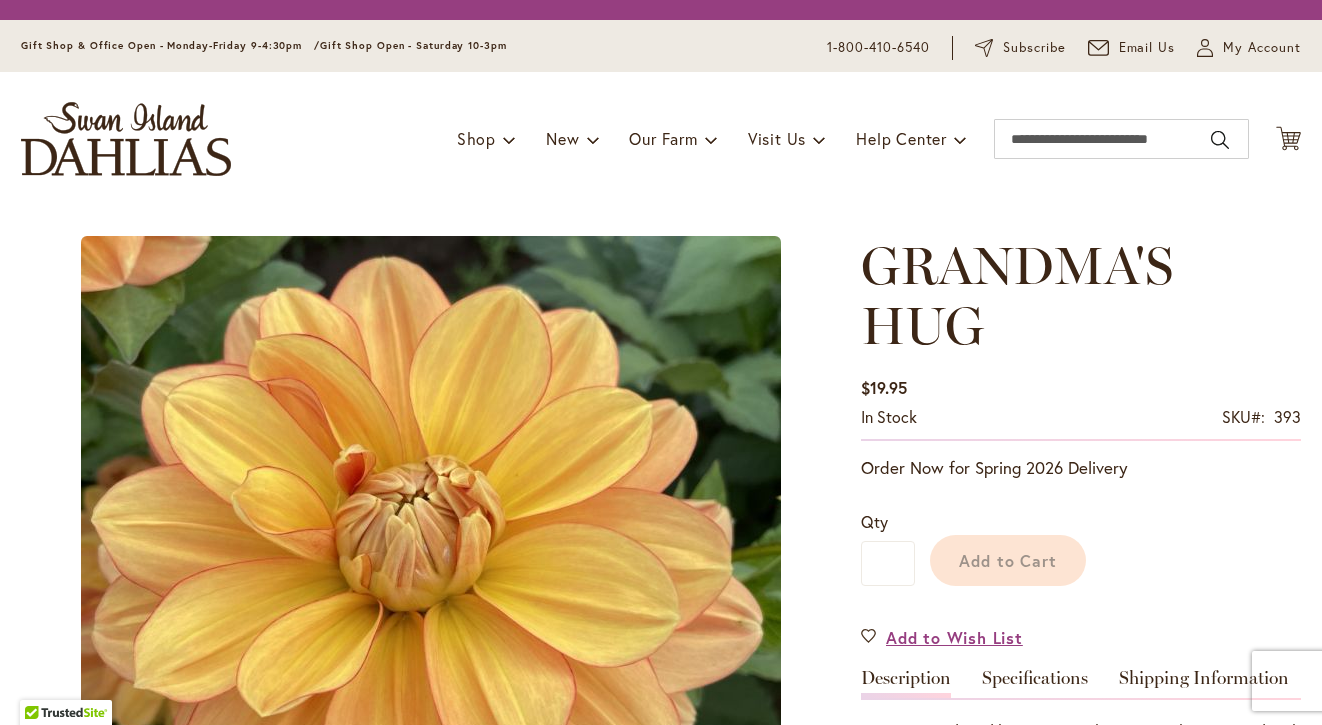 scroll, scrollTop: 0, scrollLeft: 0, axis: both 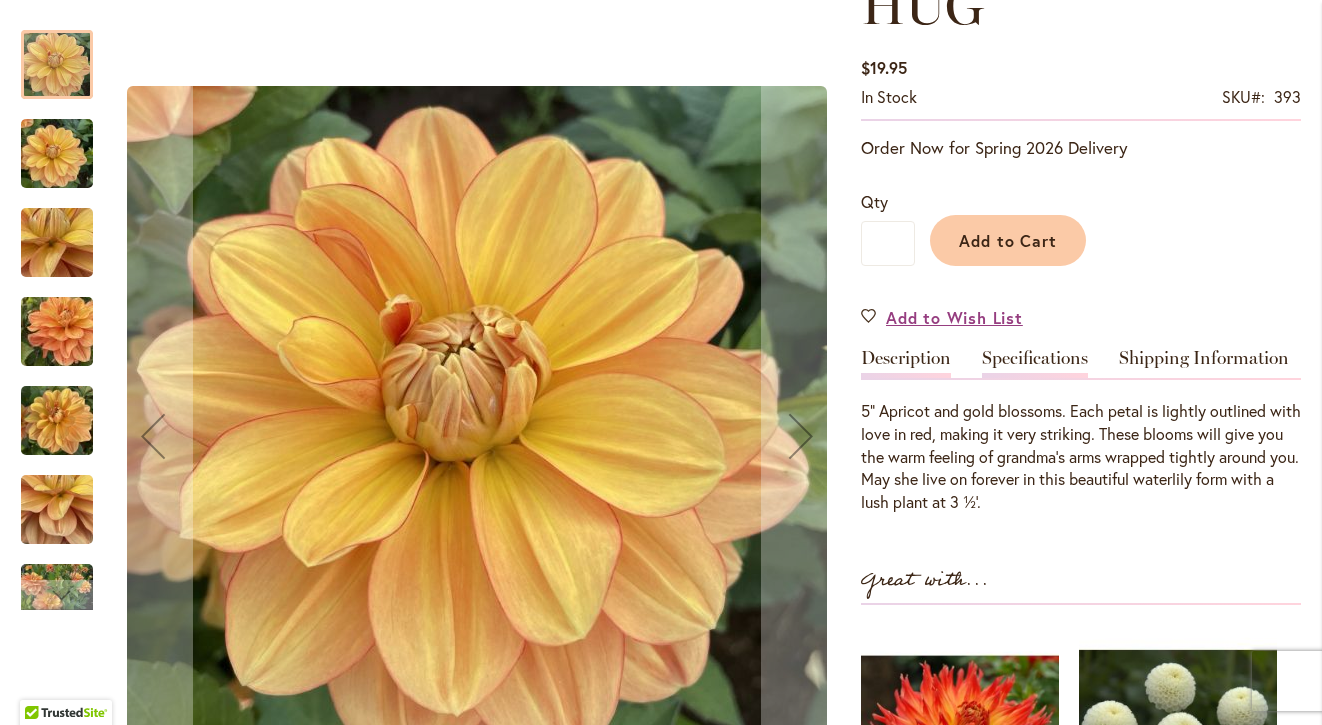 click on "Specifications" at bounding box center (1035, 363) 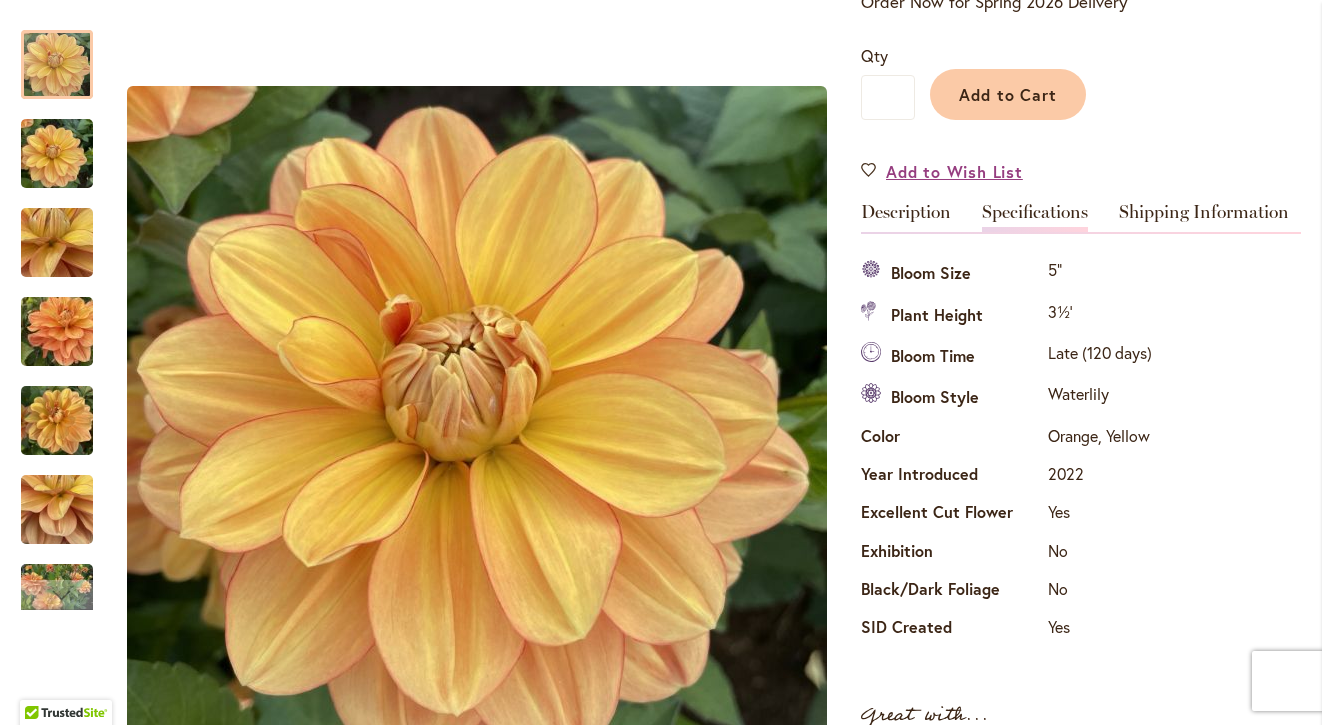scroll, scrollTop: 525, scrollLeft: 0, axis: vertical 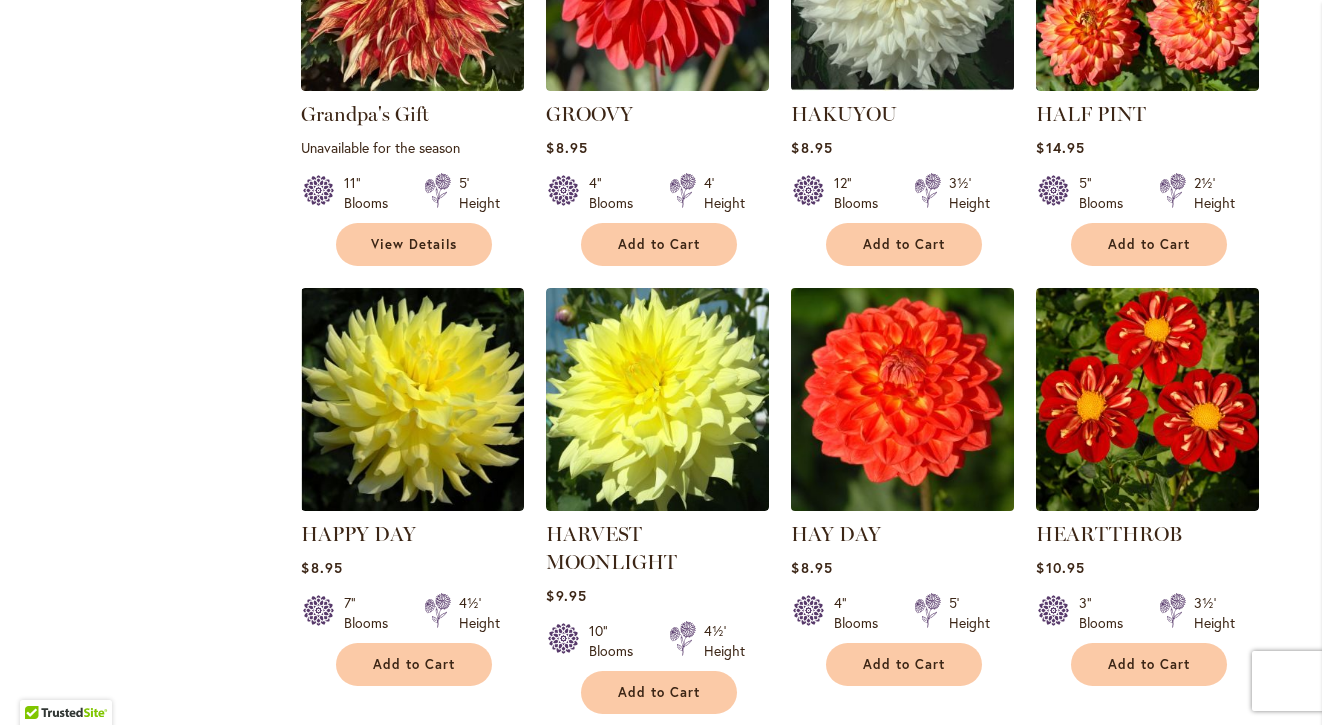 click at bounding box center [903, 400] 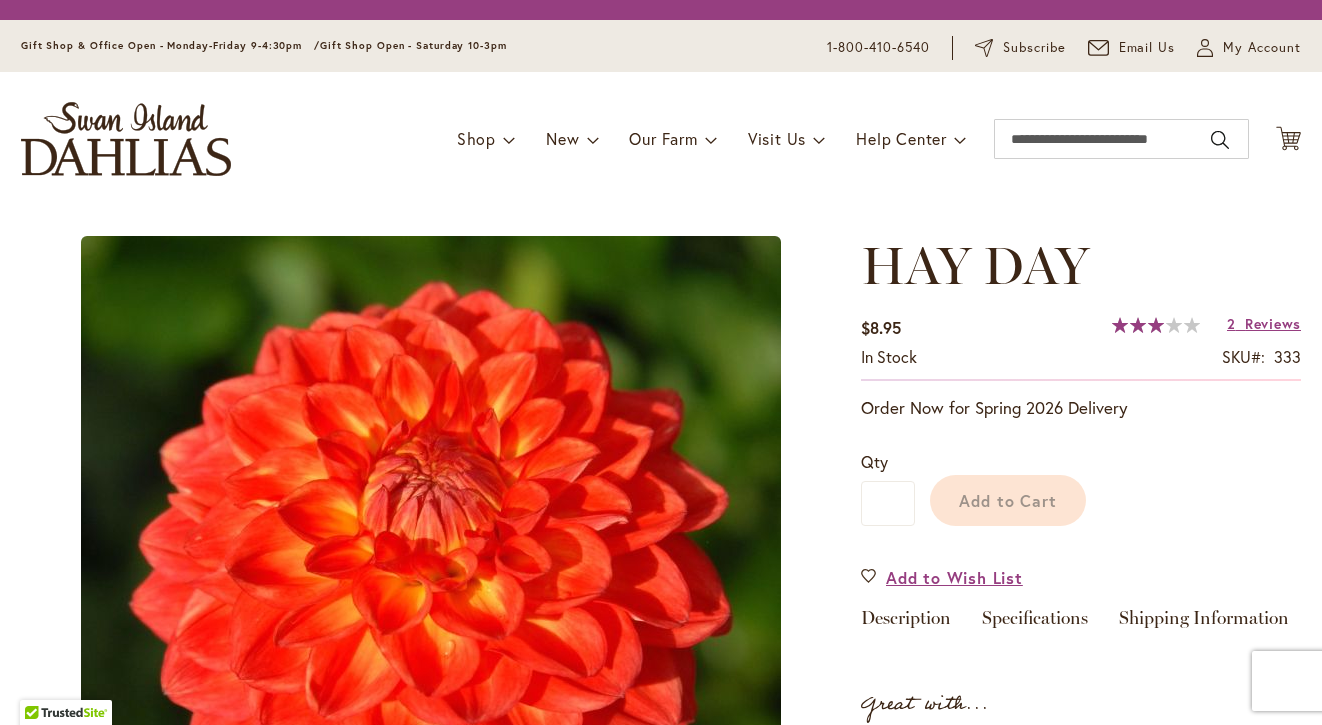 scroll, scrollTop: 0, scrollLeft: 0, axis: both 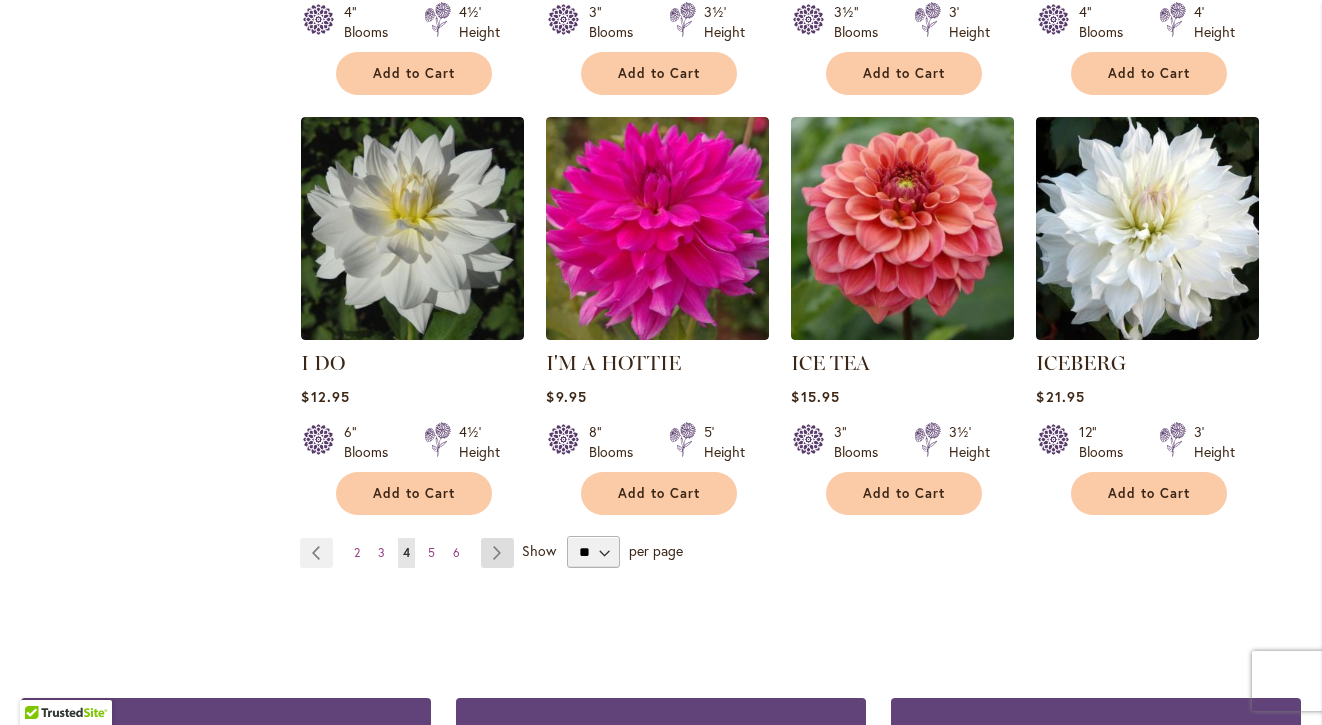 click on "Page
Next" at bounding box center (497, 553) 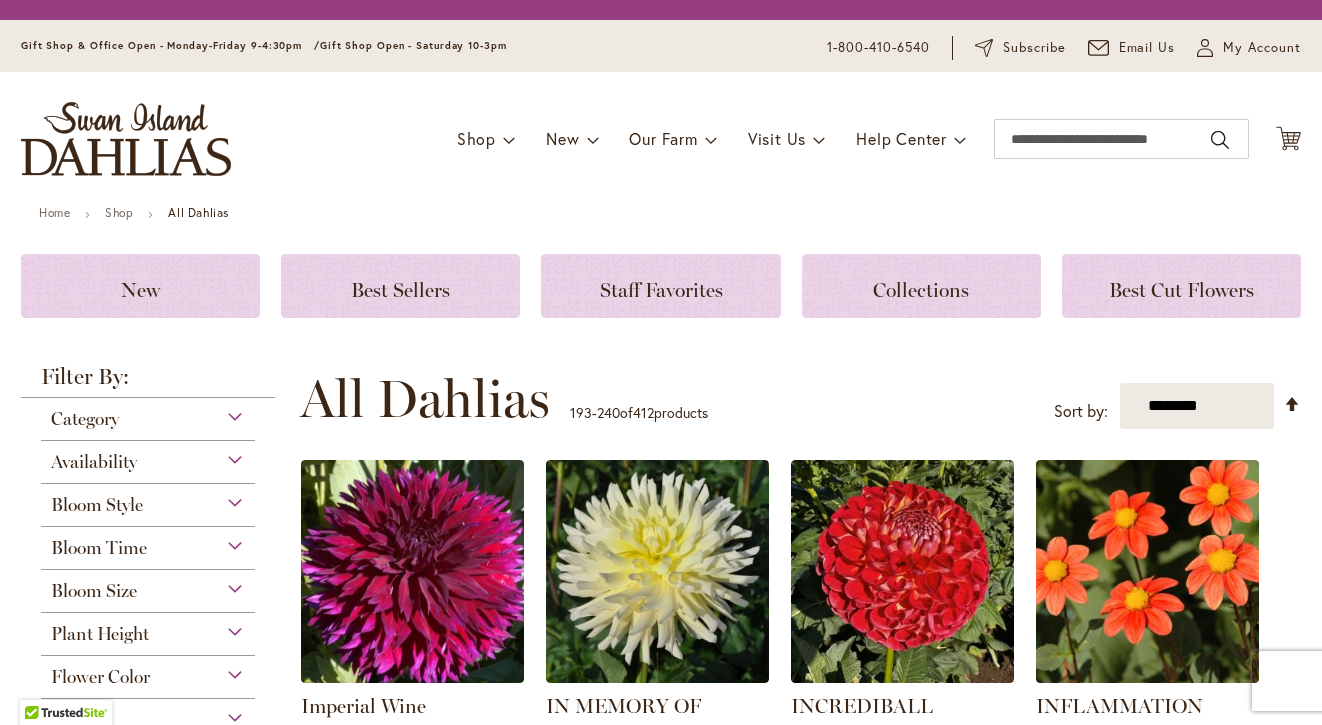 scroll, scrollTop: 0, scrollLeft: 0, axis: both 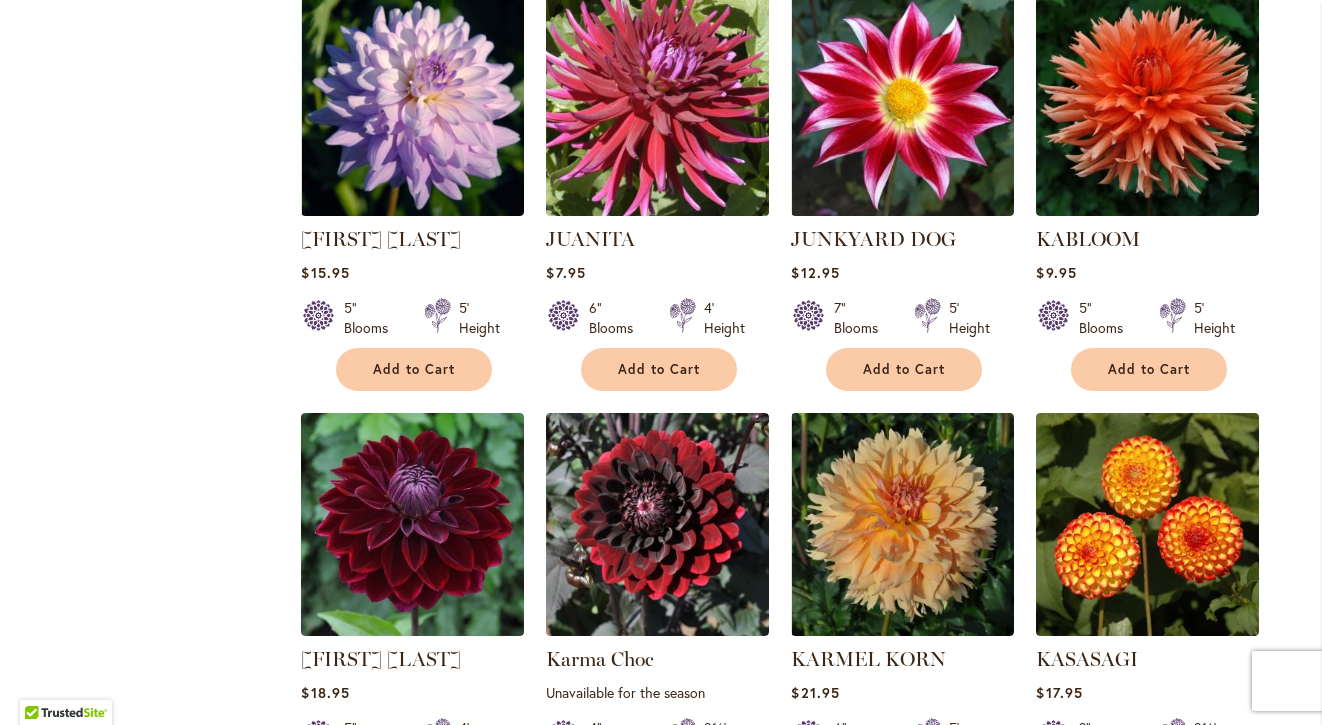 click at bounding box center (658, 105) 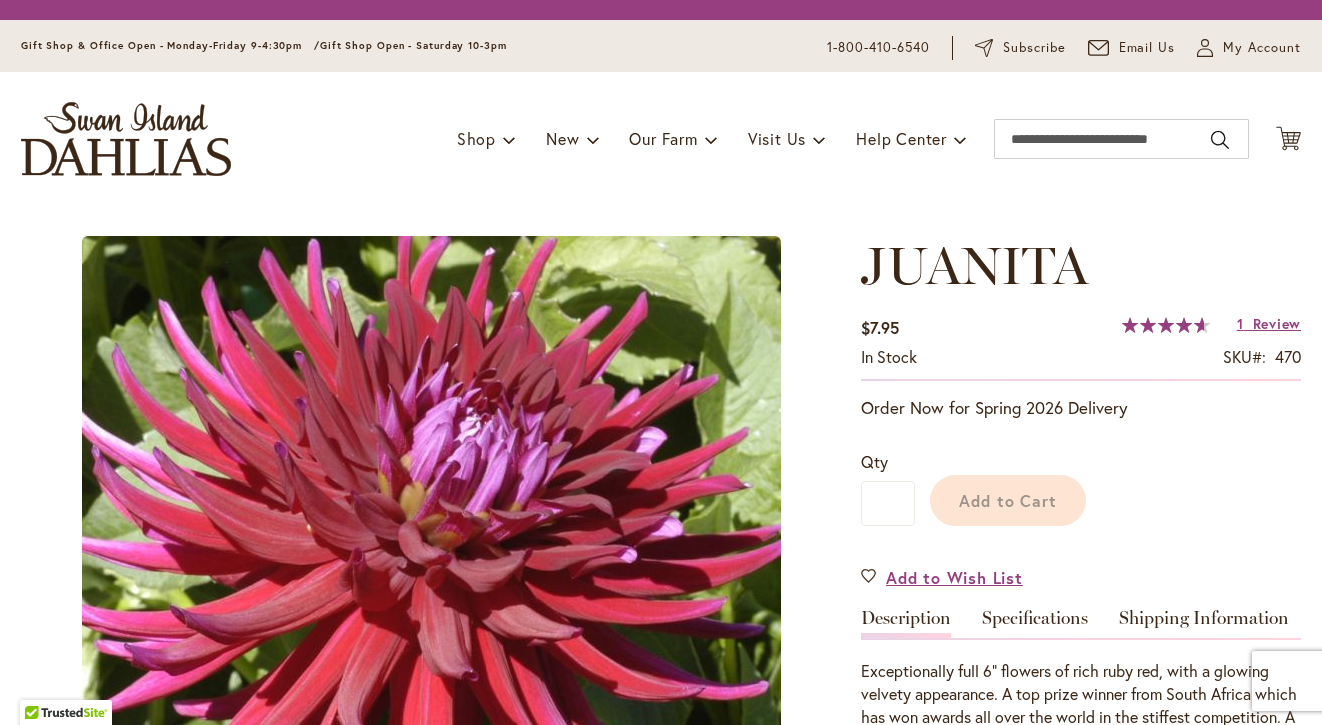 scroll, scrollTop: 0, scrollLeft: 0, axis: both 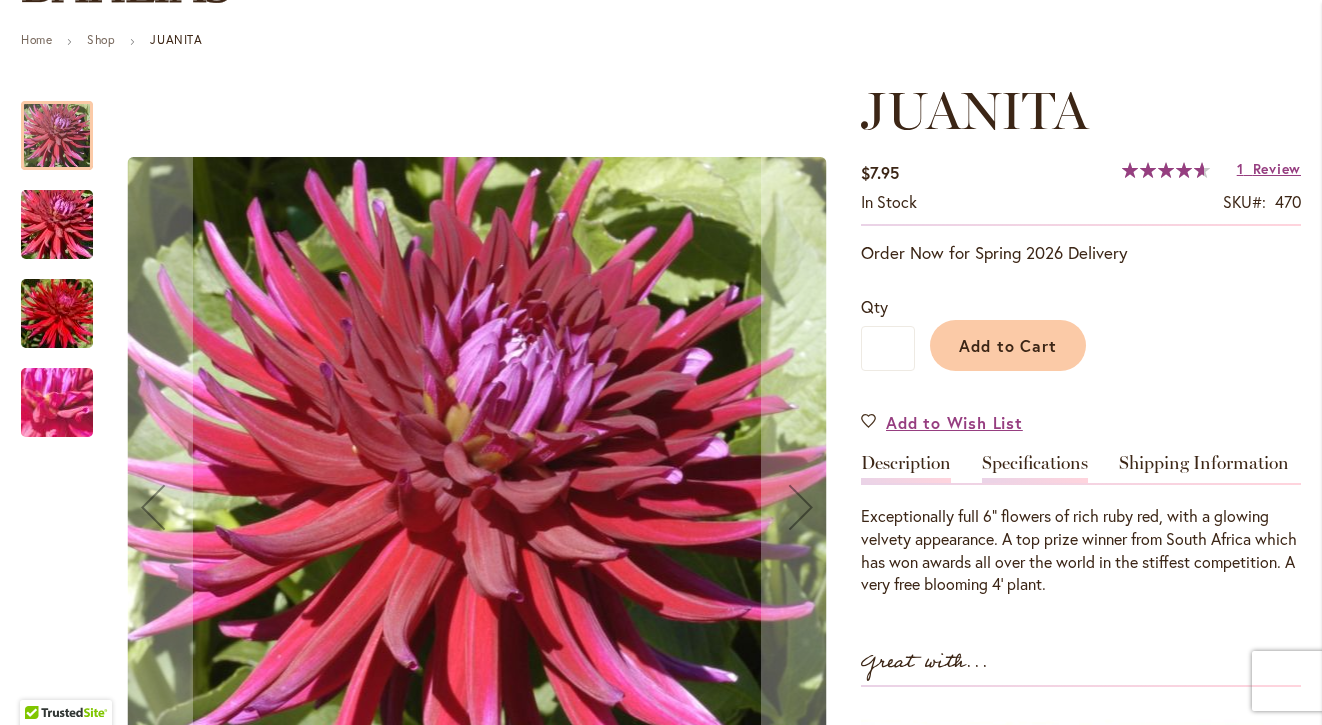 click on "Specifications" at bounding box center (1035, 468) 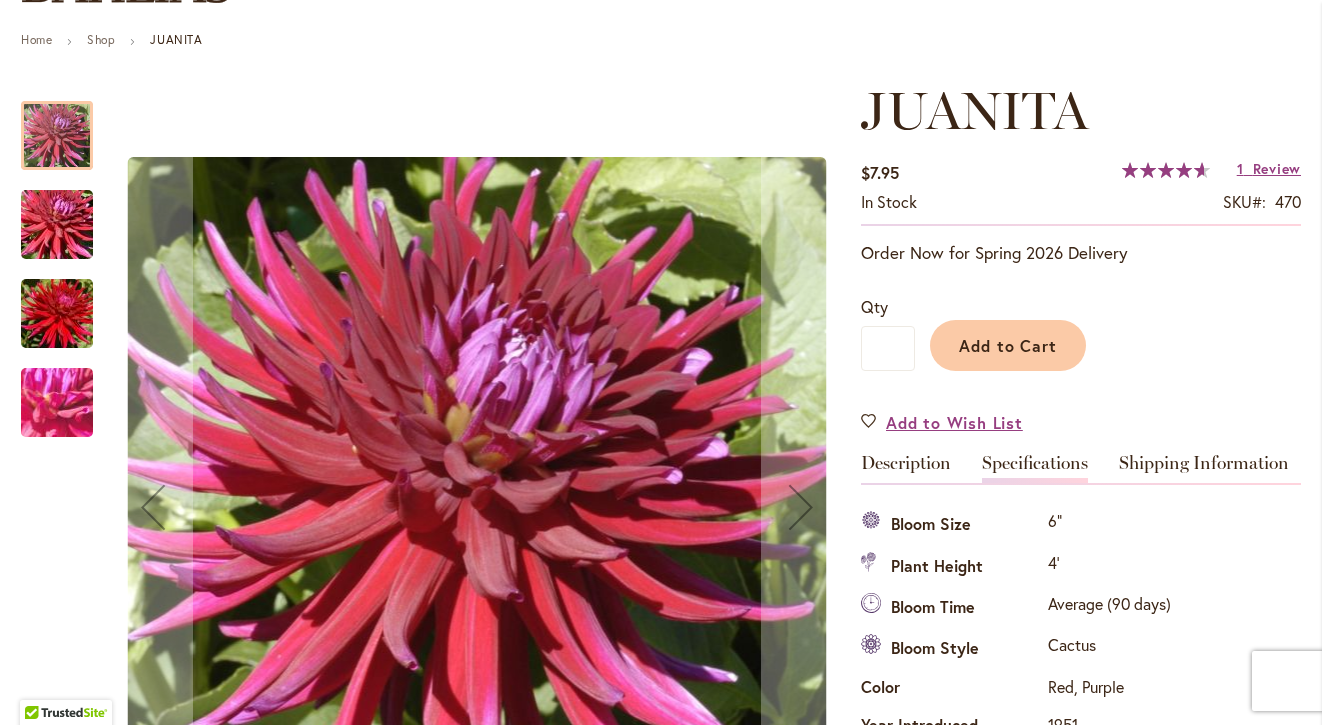scroll, scrollTop: 665, scrollLeft: 0, axis: vertical 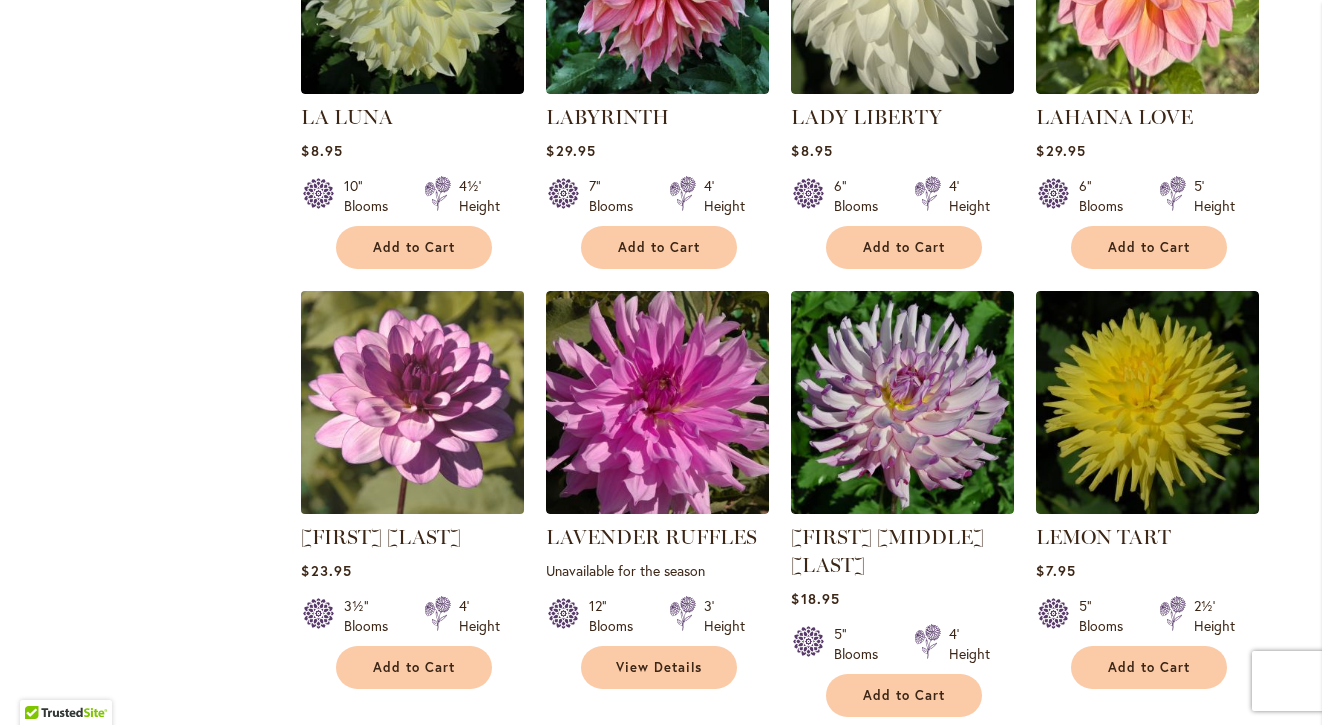 click at bounding box center (413, 403) 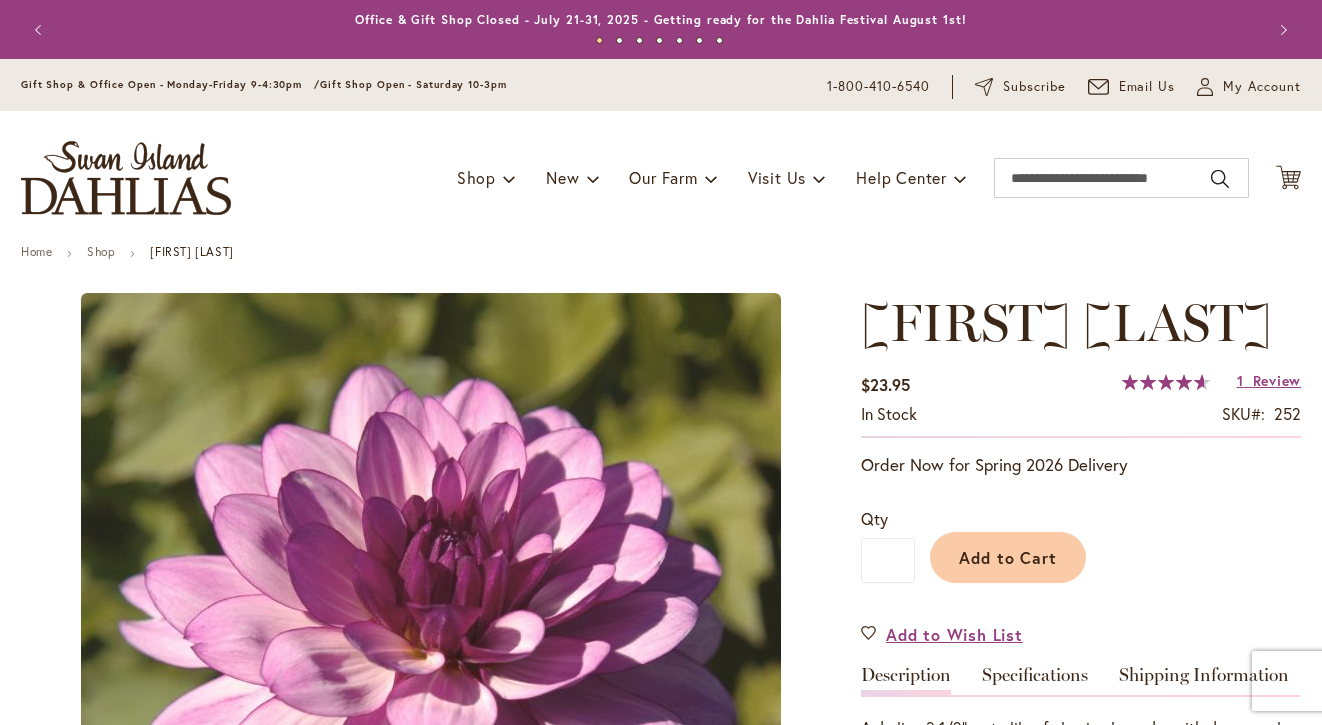 scroll, scrollTop: 0, scrollLeft: 0, axis: both 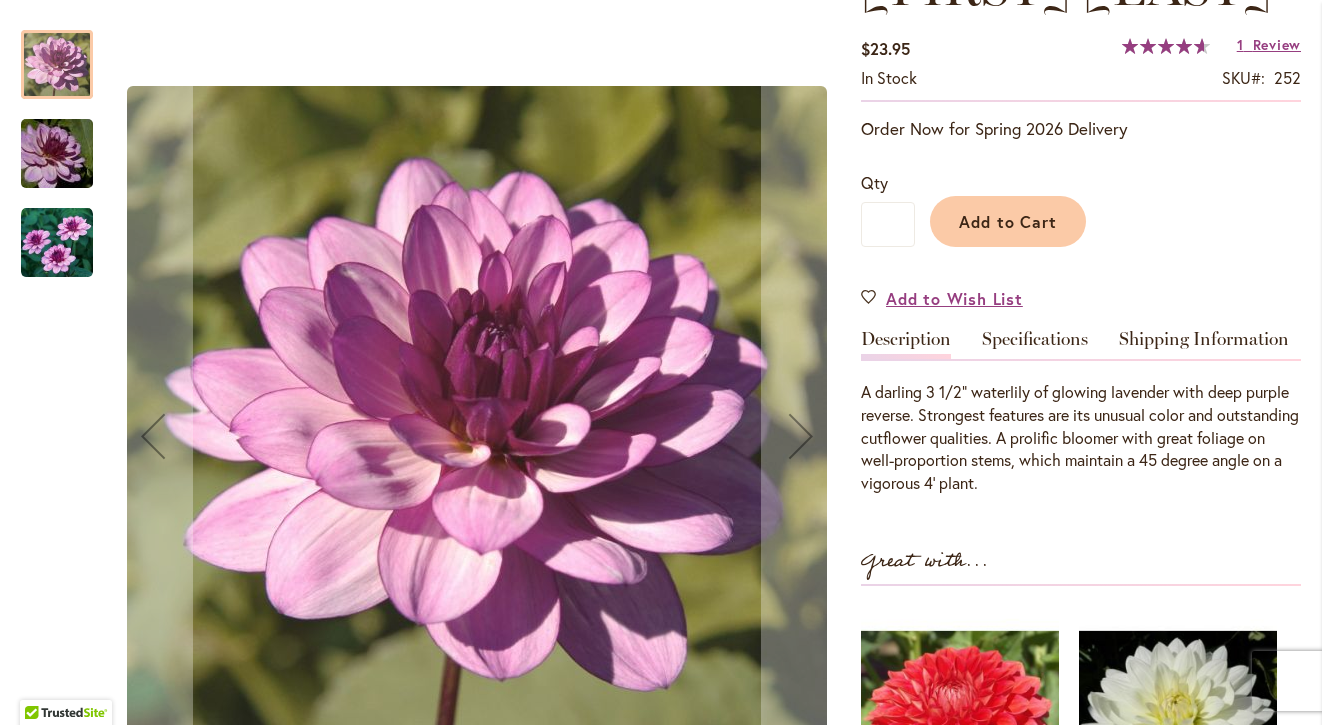 click at bounding box center (57, 243) 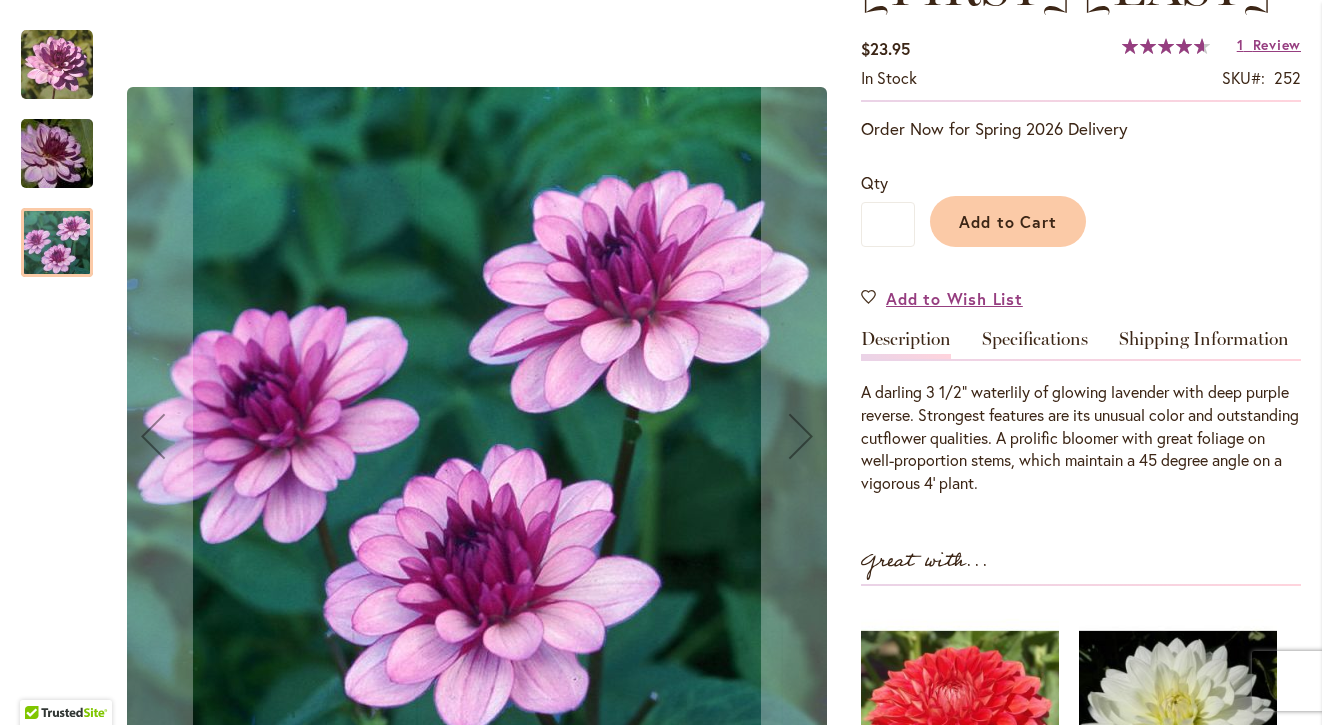 click at bounding box center [57, 154] 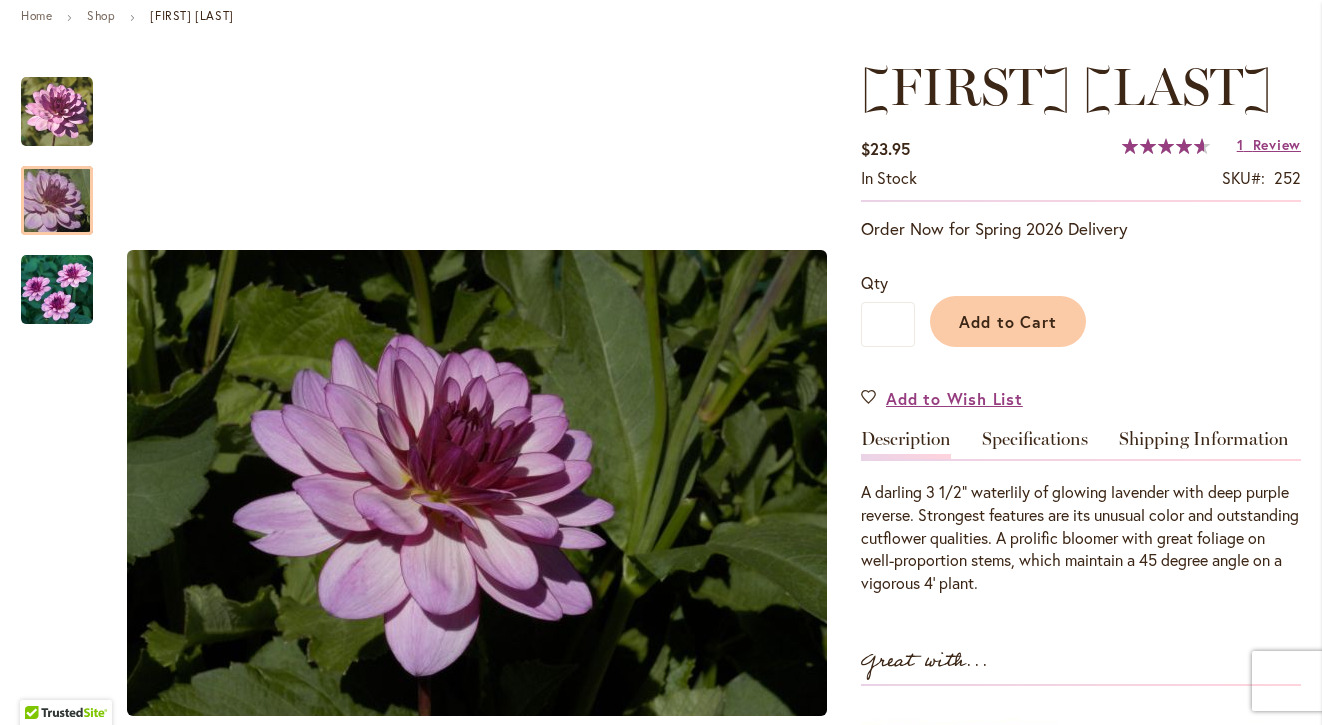 scroll, scrollTop: 219, scrollLeft: 0, axis: vertical 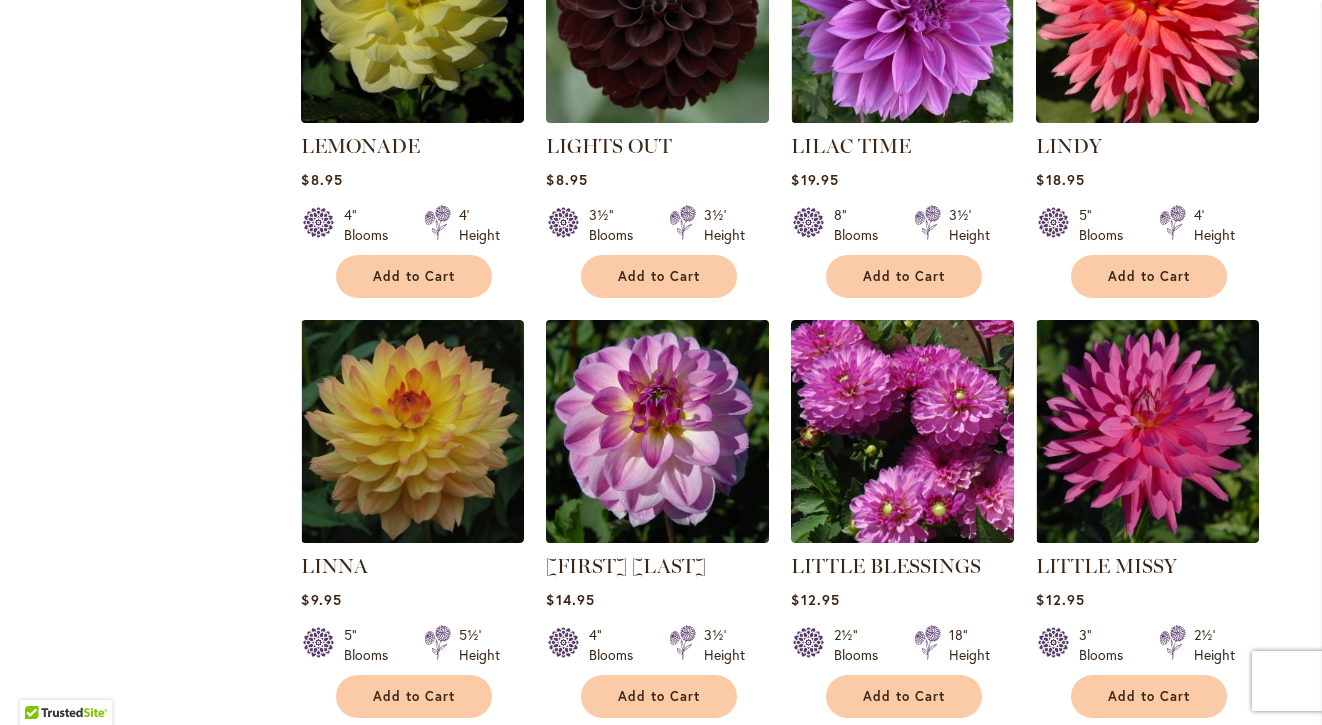 click at bounding box center (658, 432) 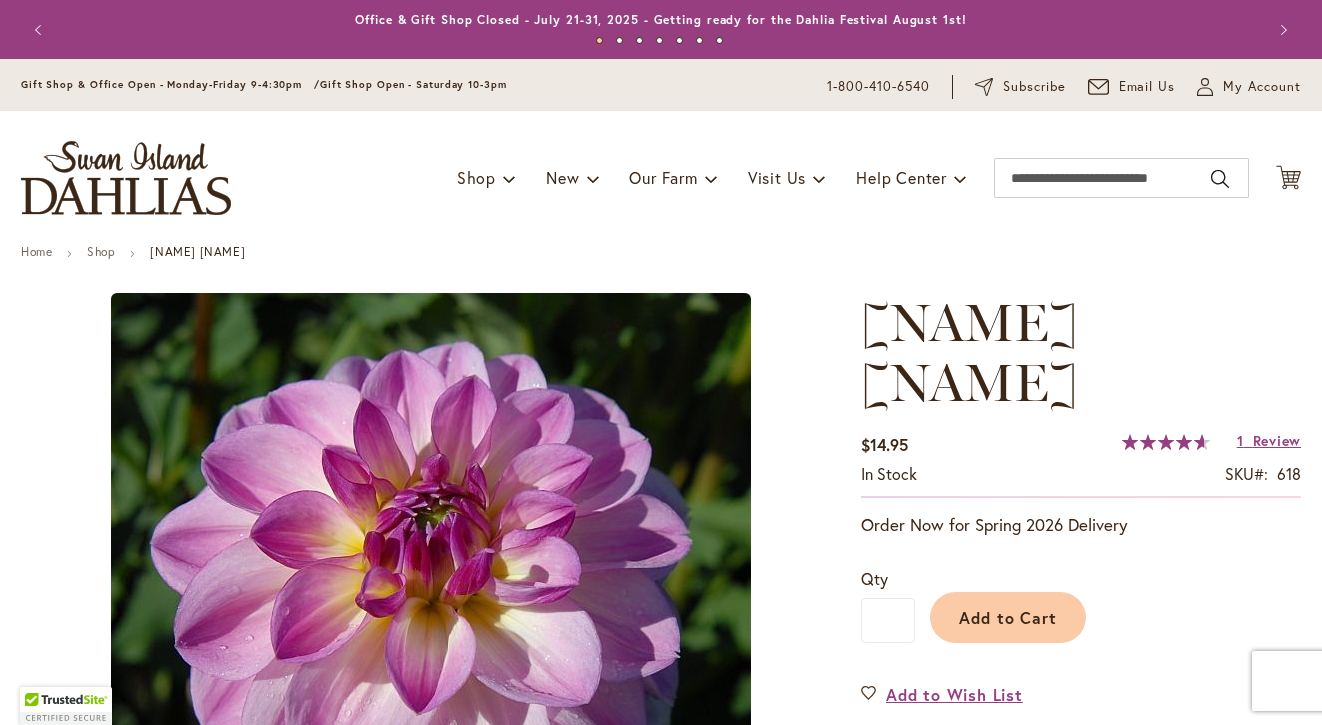 scroll, scrollTop: 0, scrollLeft: 0, axis: both 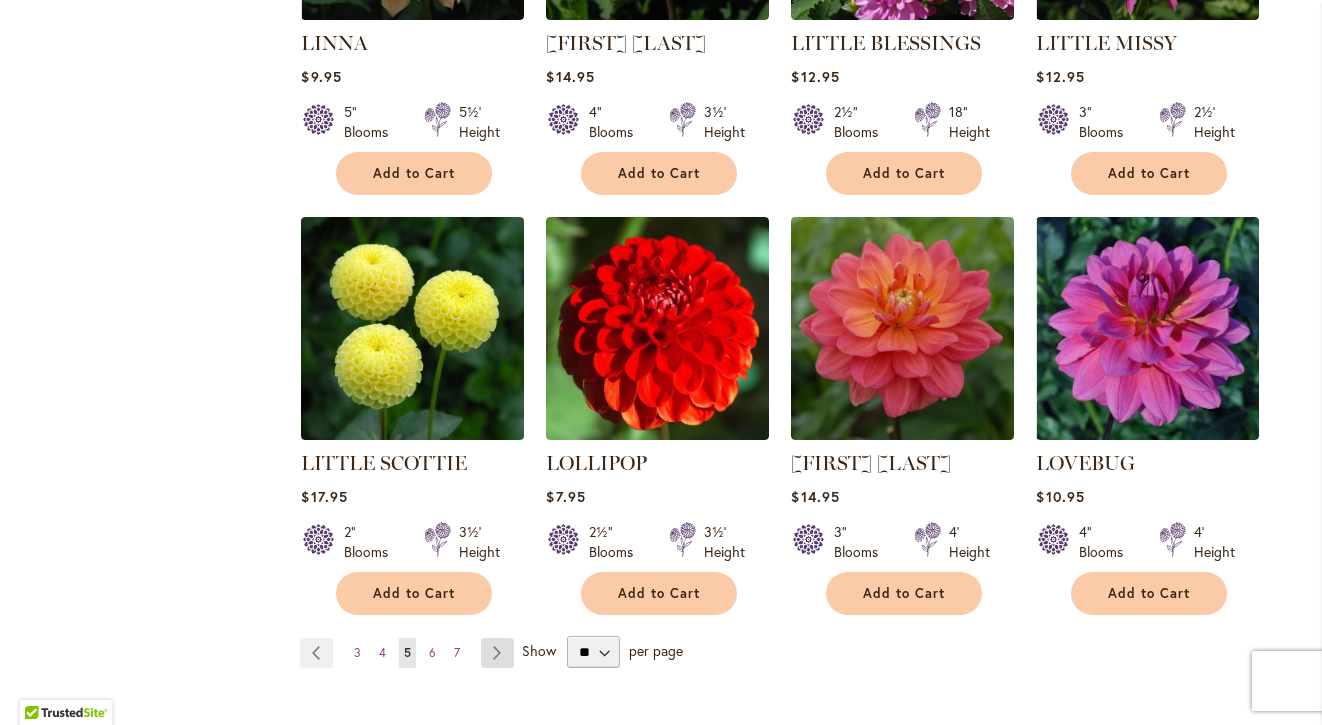 click on "Page
Next" at bounding box center (497, 653) 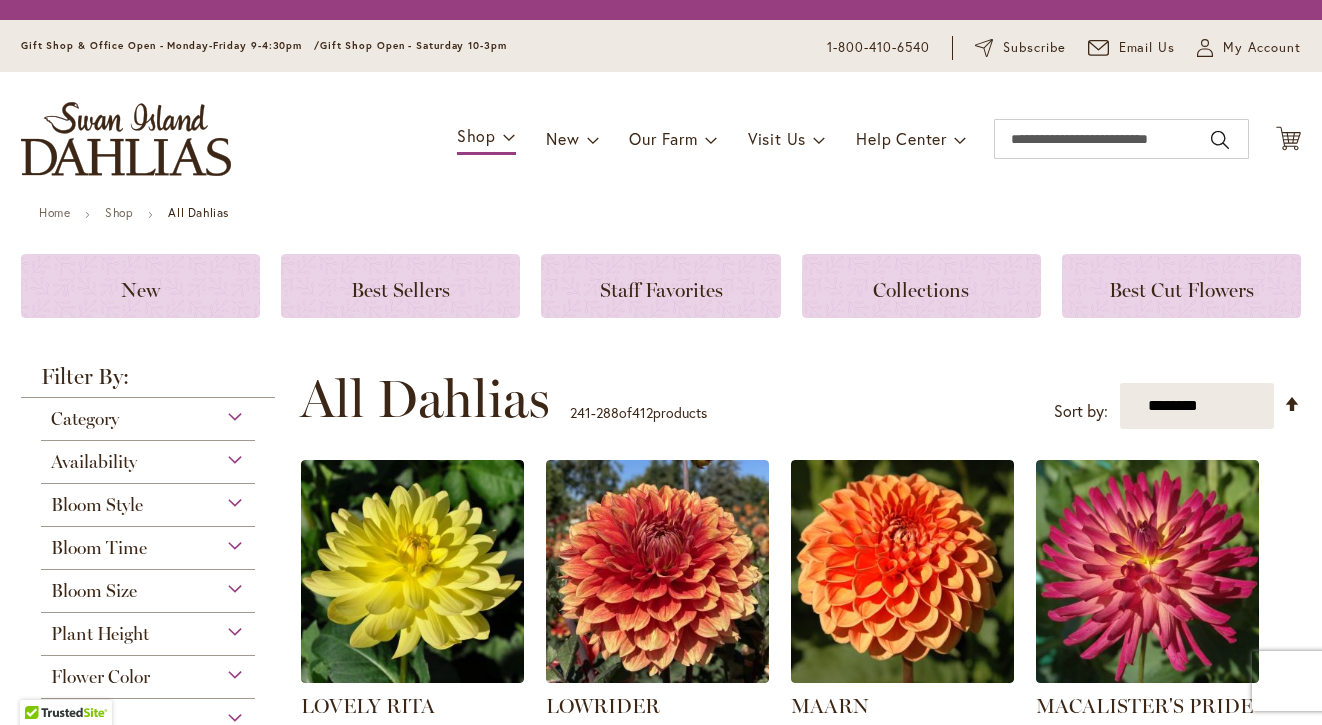 scroll, scrollTop: 0, scrollLeft: 0, axis: both 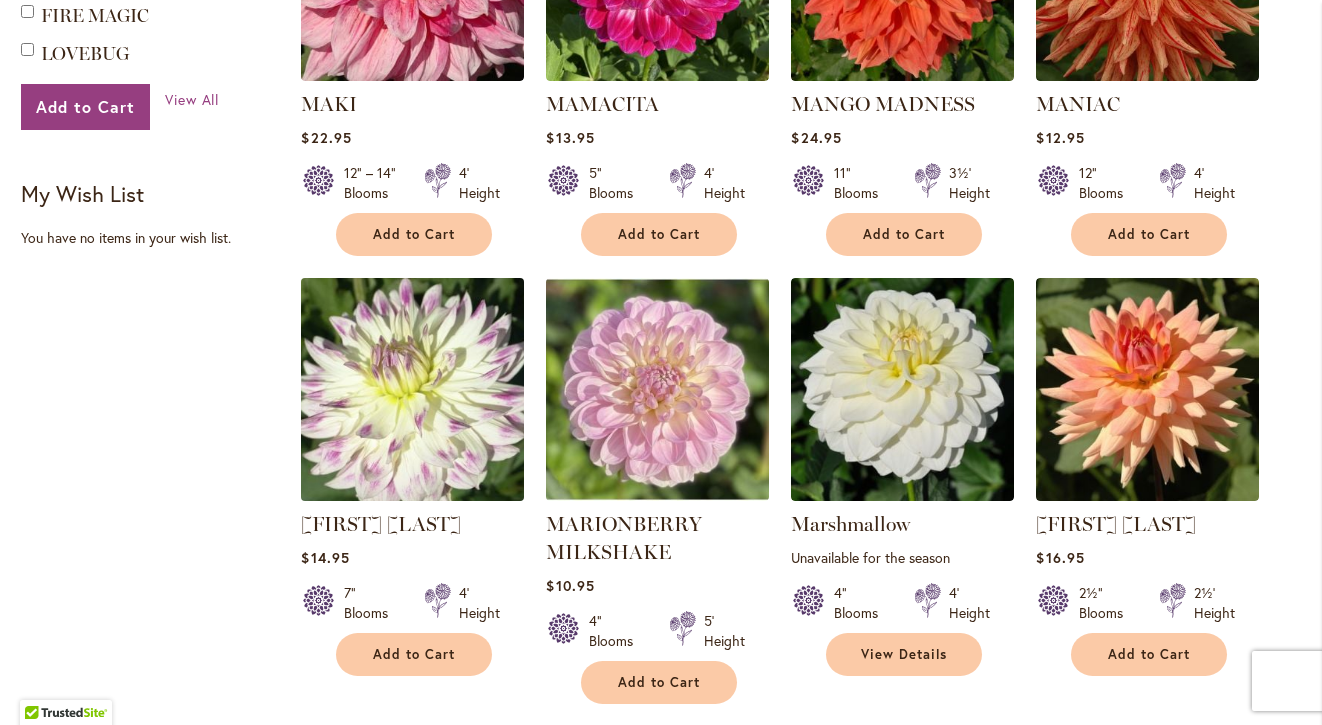 click at bounding box center (413, 390) 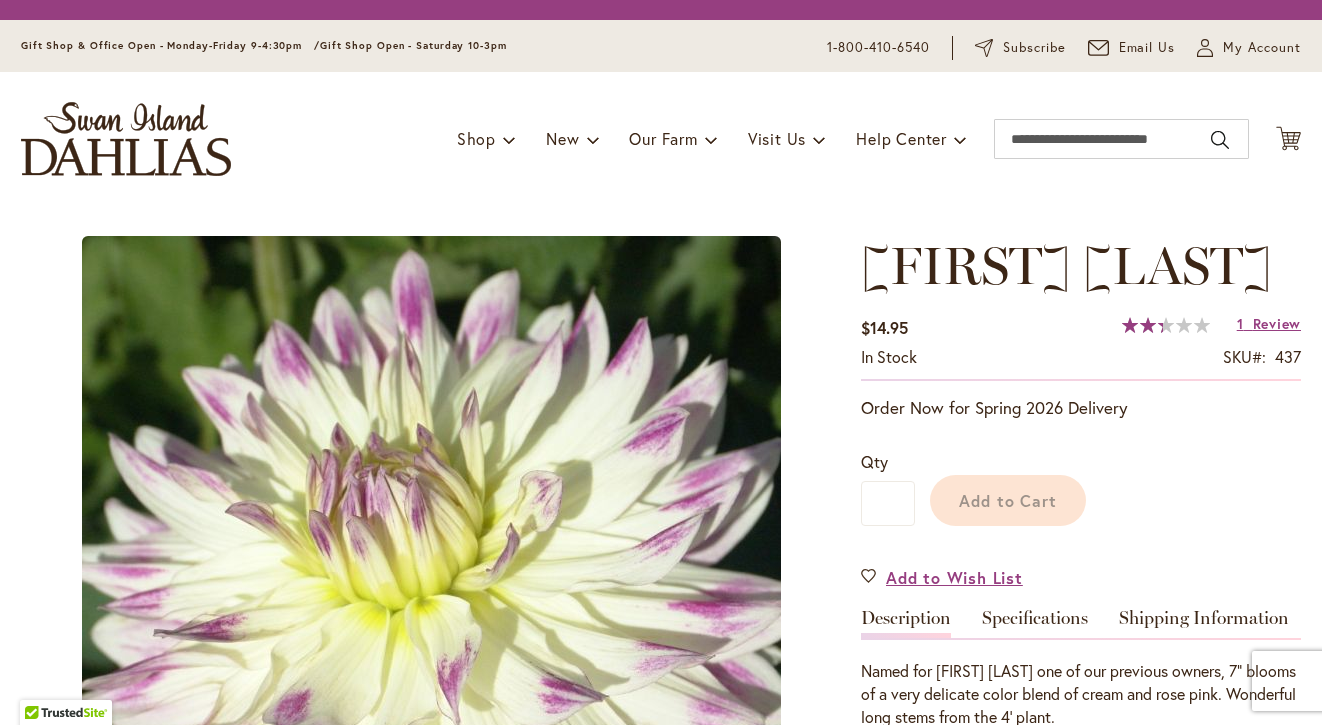 scroll, scrollTop: 0, scrollLeft: 0, axis: both 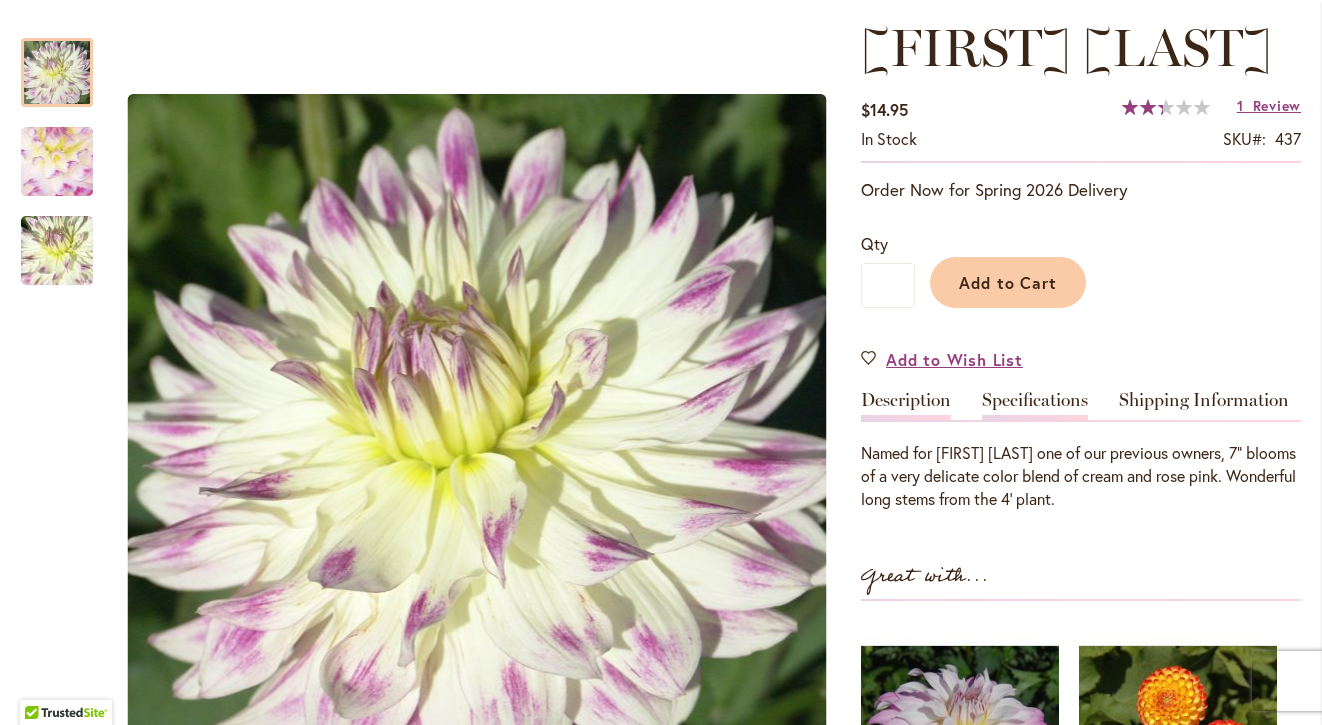 click on "Specifications" at bounding box center (1035, 405) 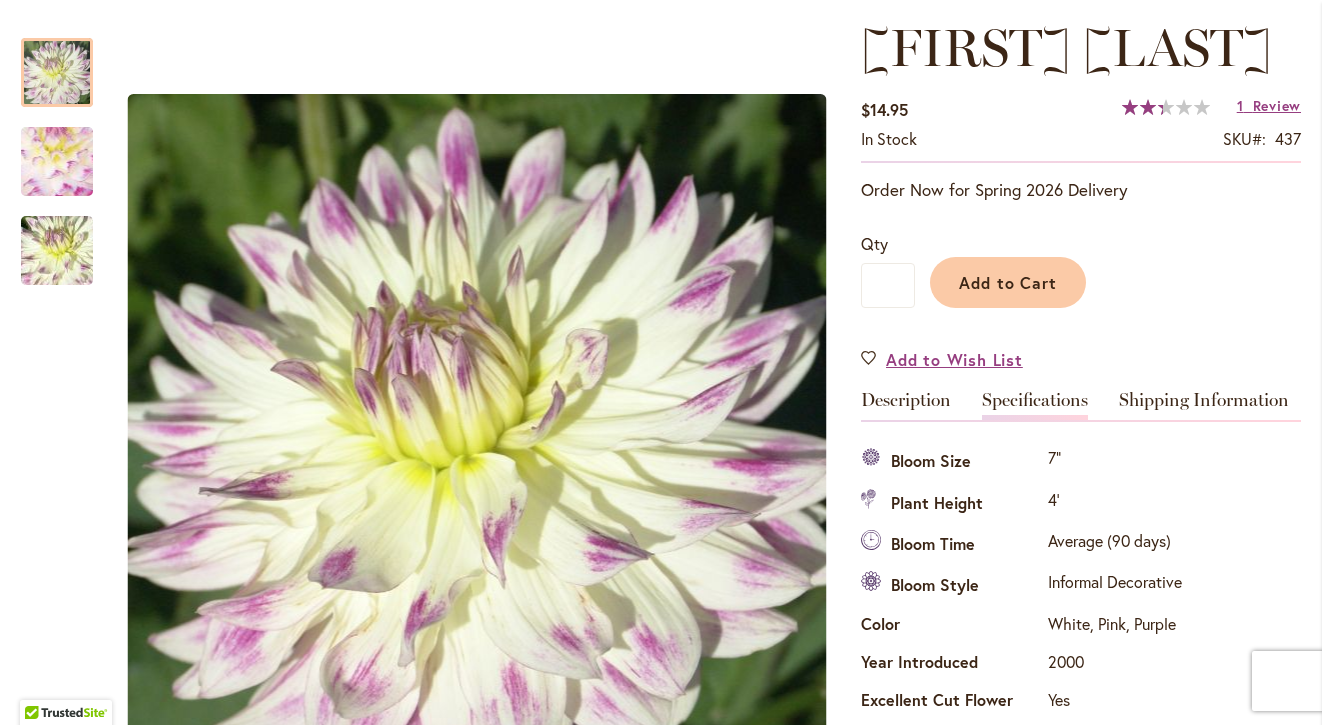 scroll, scrollTop: 725, scrollLeft: 0, axis: vertical 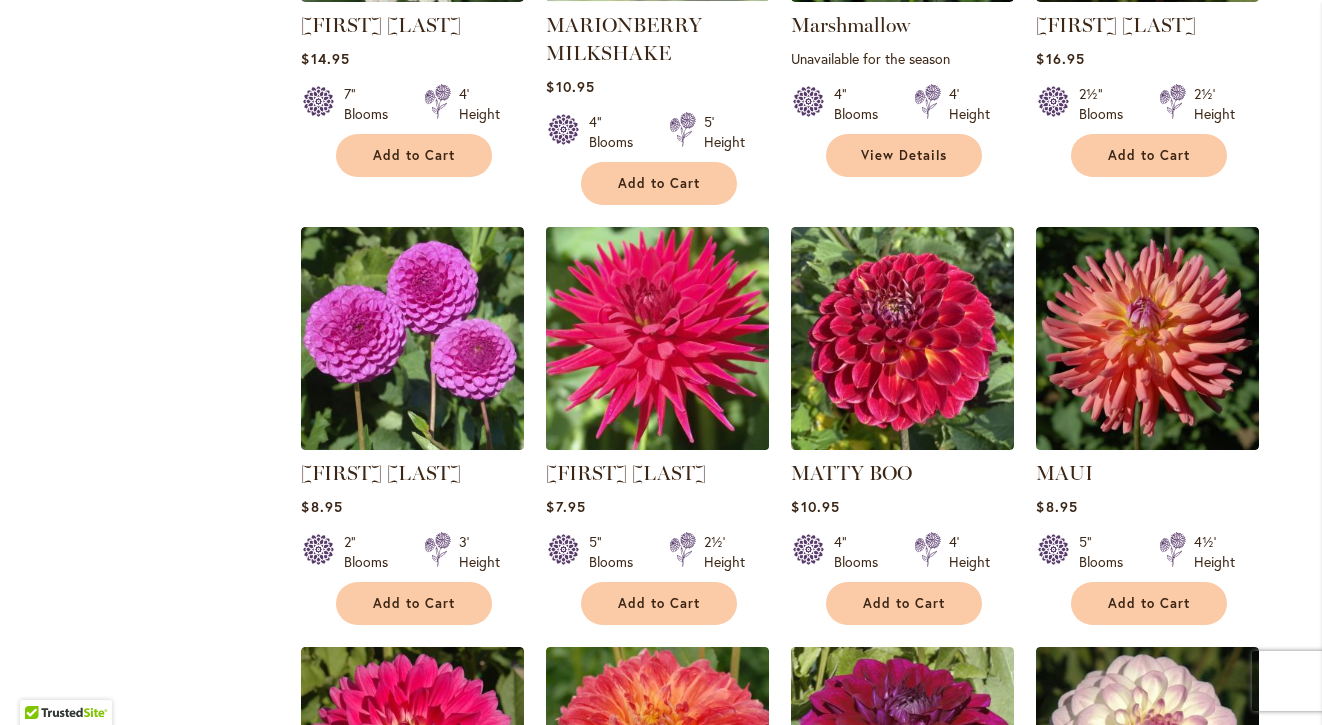 click at bounding box center [658, 339] 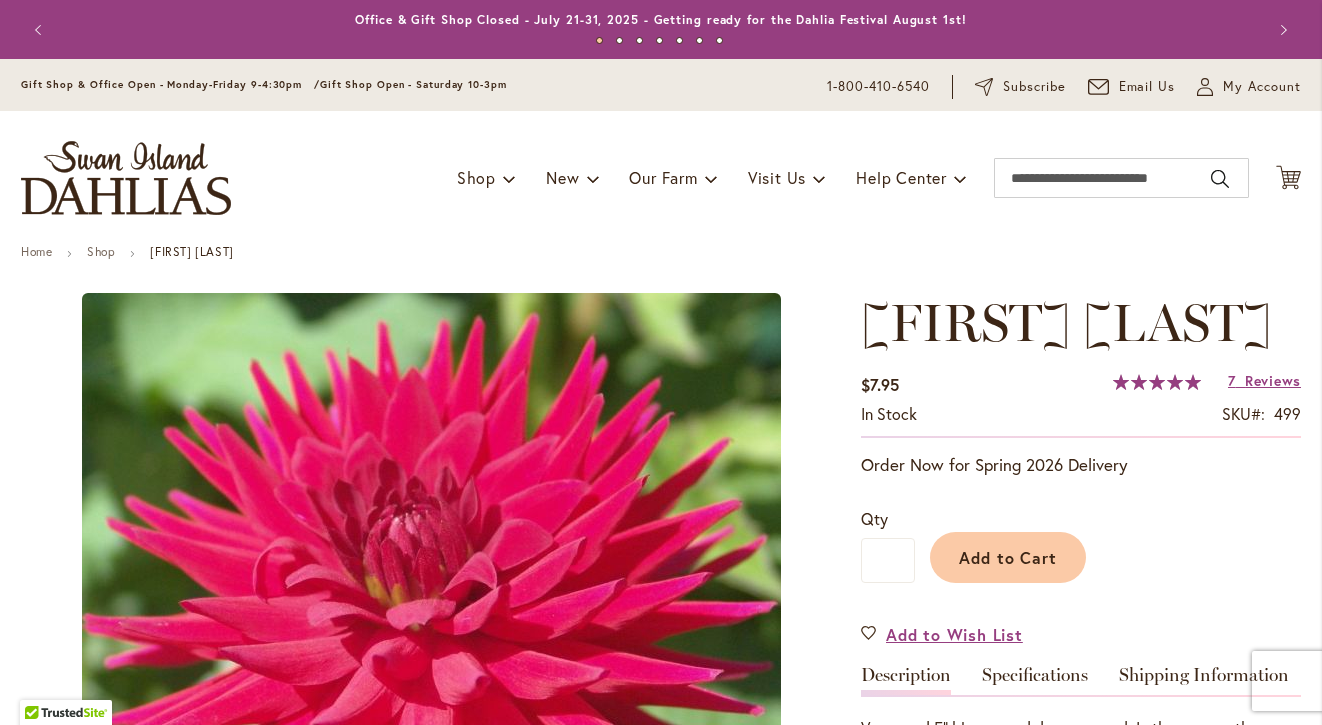 scroll, scrollTop: 0, scrollLeft: 0, axis: both 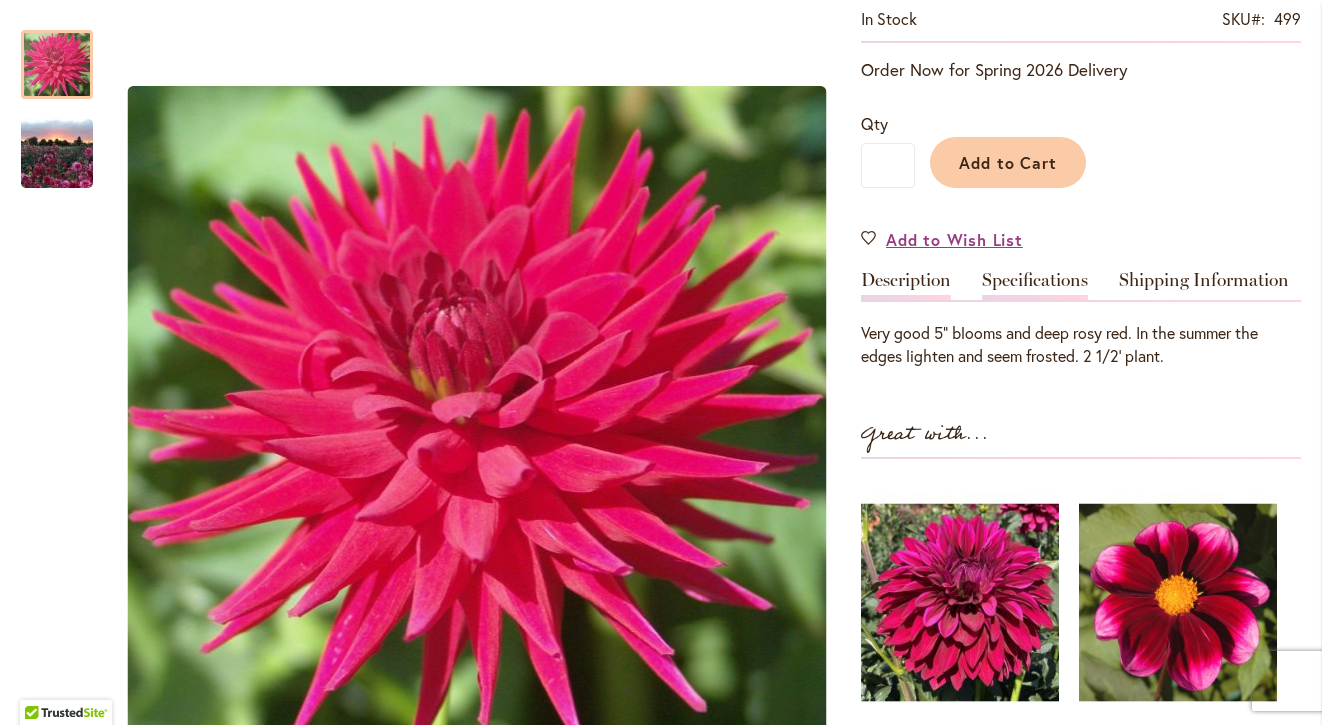 click on "Specifications" at bounding box center (1035, 285) 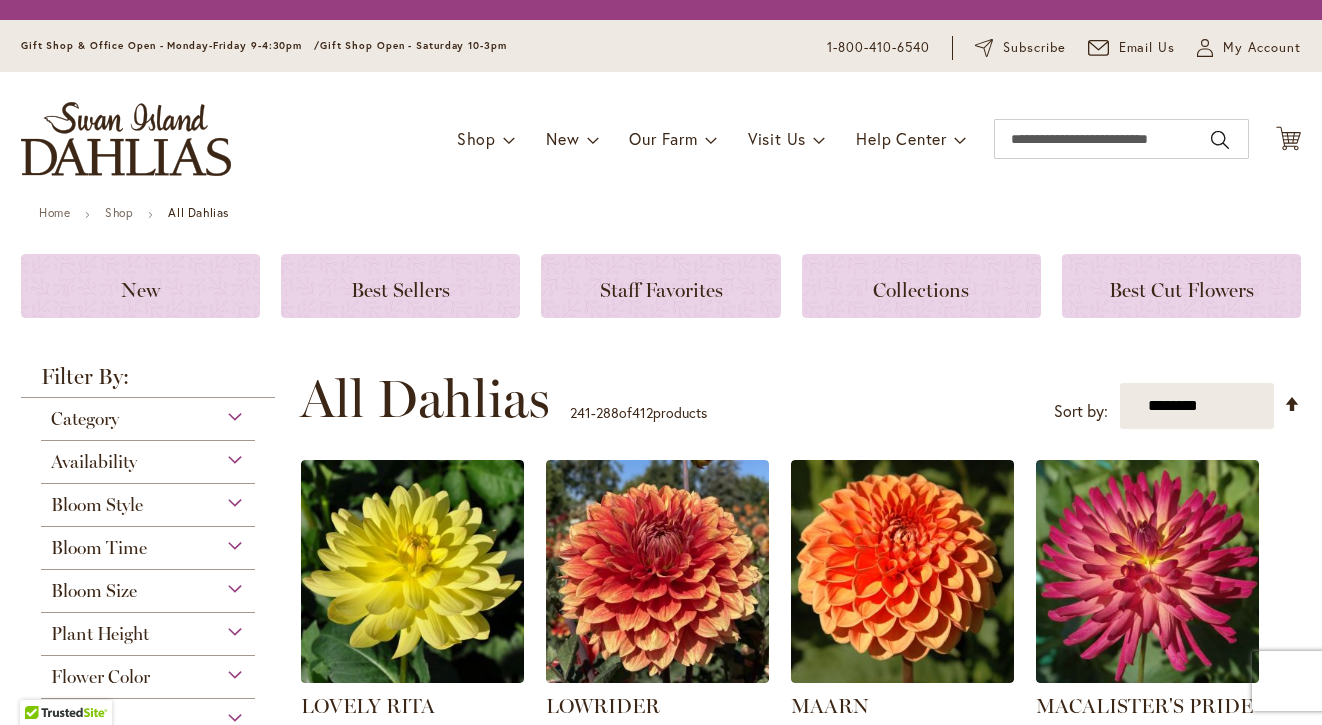 scroll, scrollTop: 0, scrollLeft: 0, axis: both 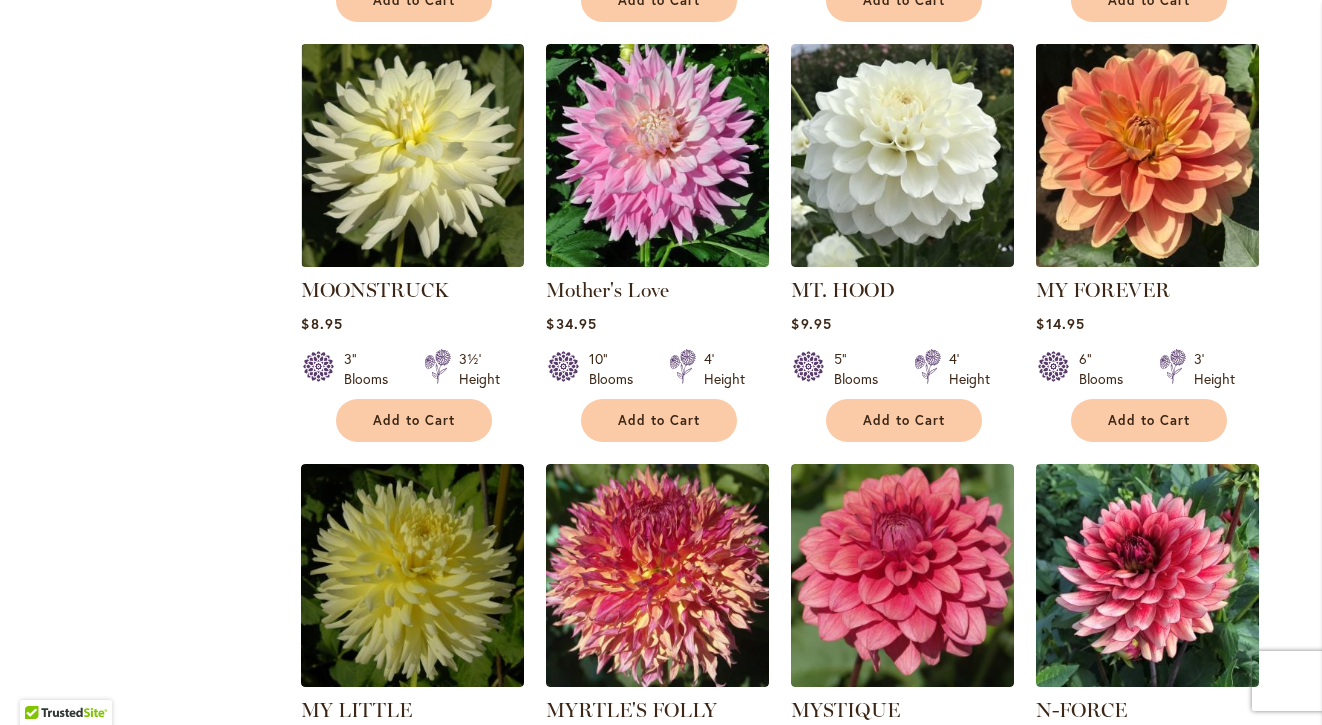 click at bounding box center (1148, 156) 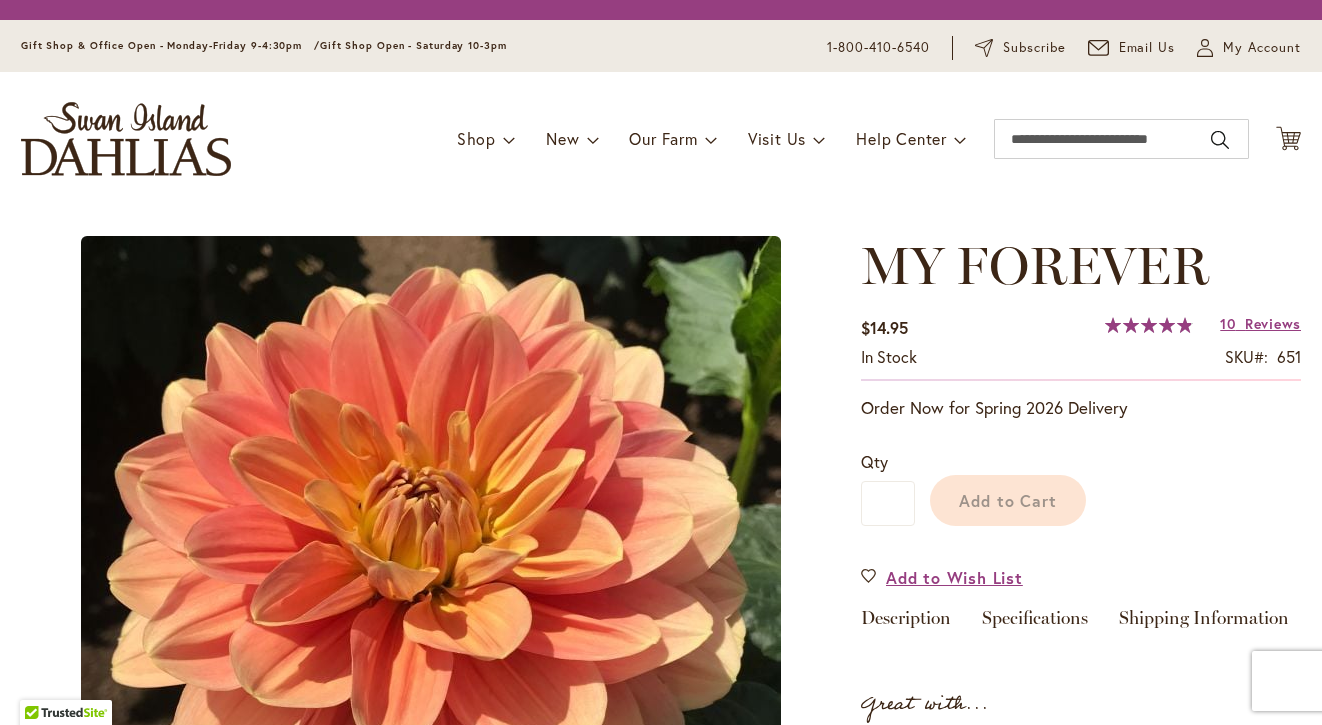 scroll, scrollTop: 0, scrollLeft: 0, axis: both 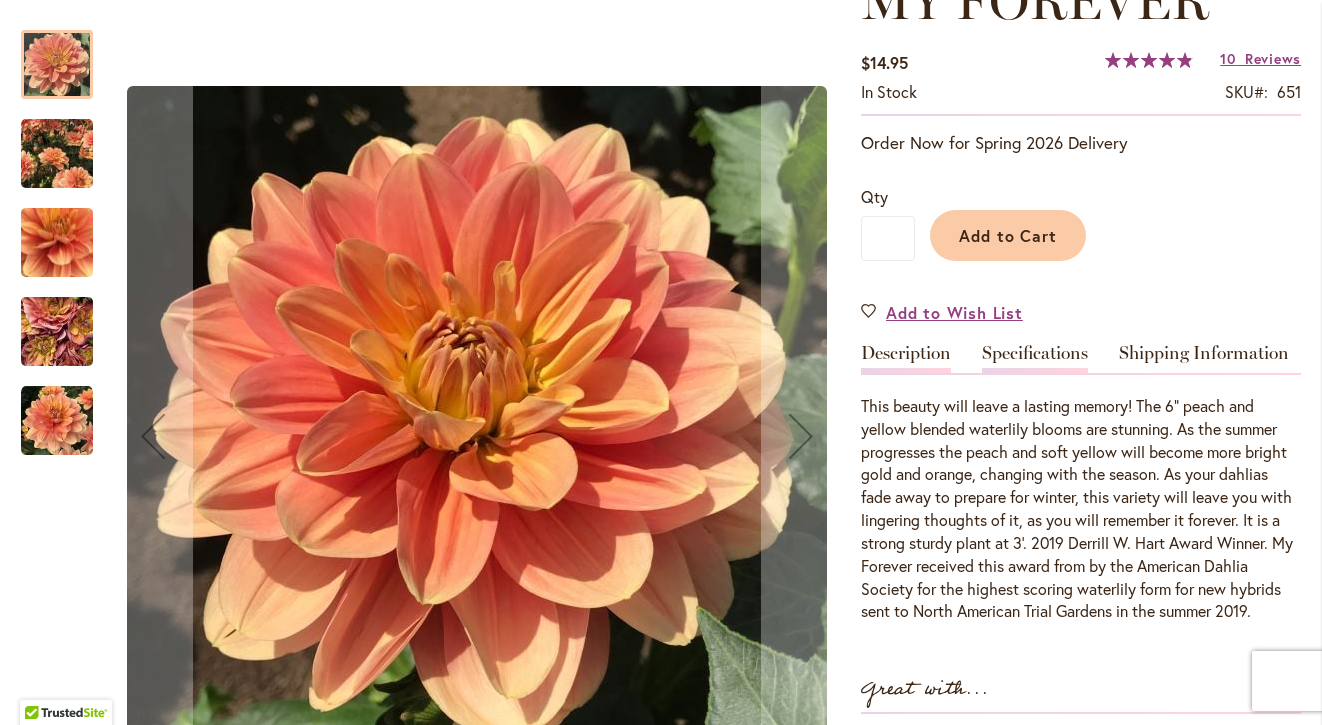 click on "Specifications" at bounding box center (1035, 358) 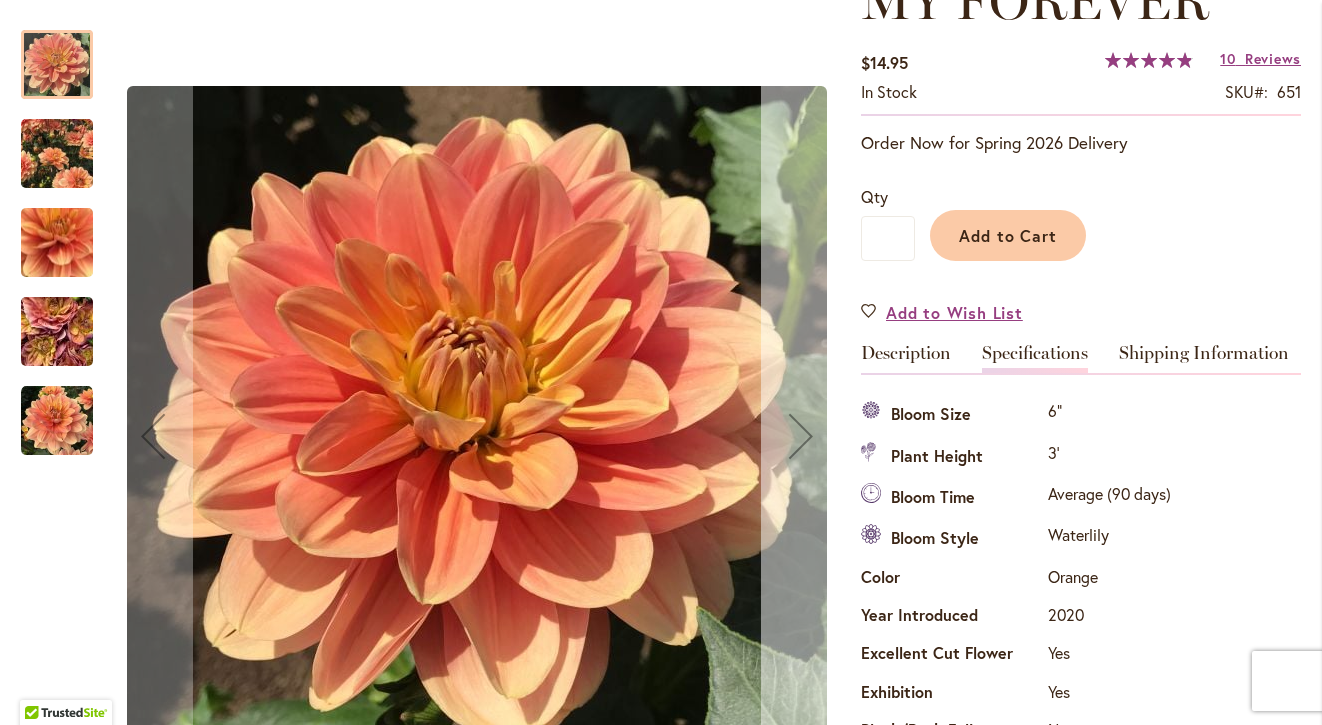 scroll, scrollTop: 319, scrollLeft: 0, axis: vertical 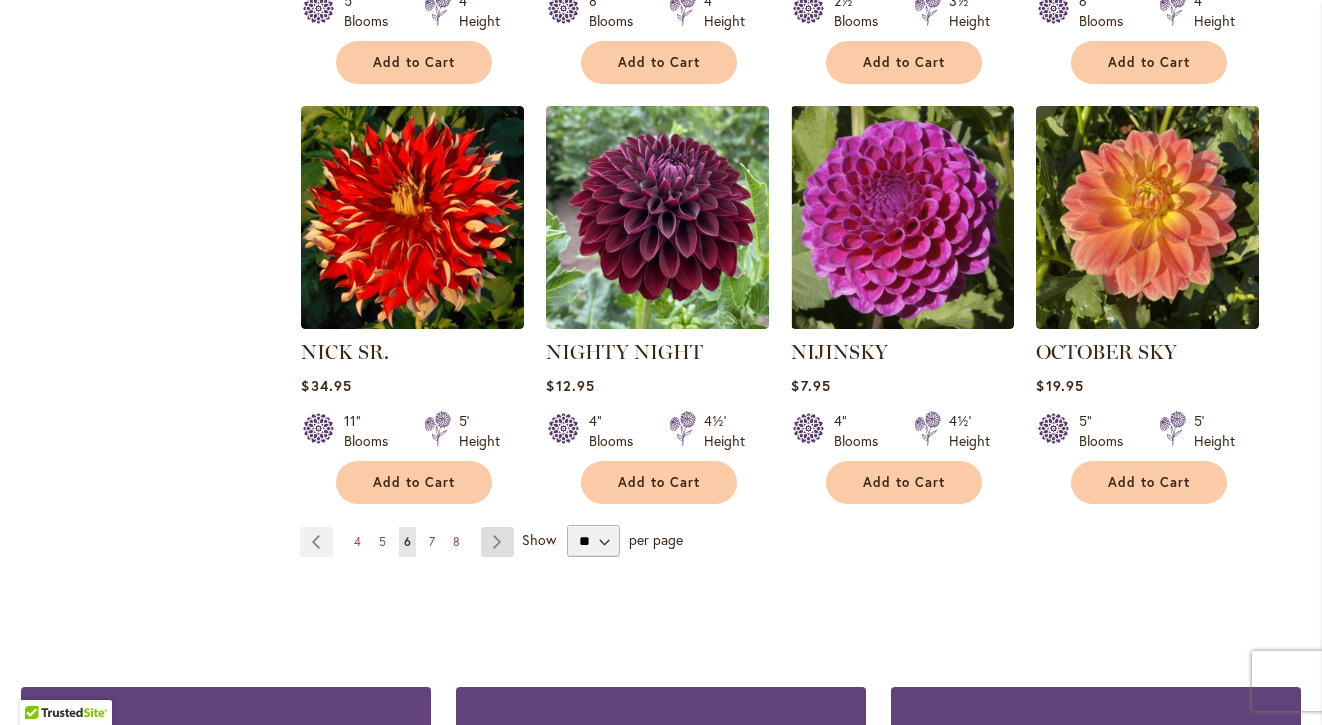 click on "Page
Next" at bounding box center (497, 542) 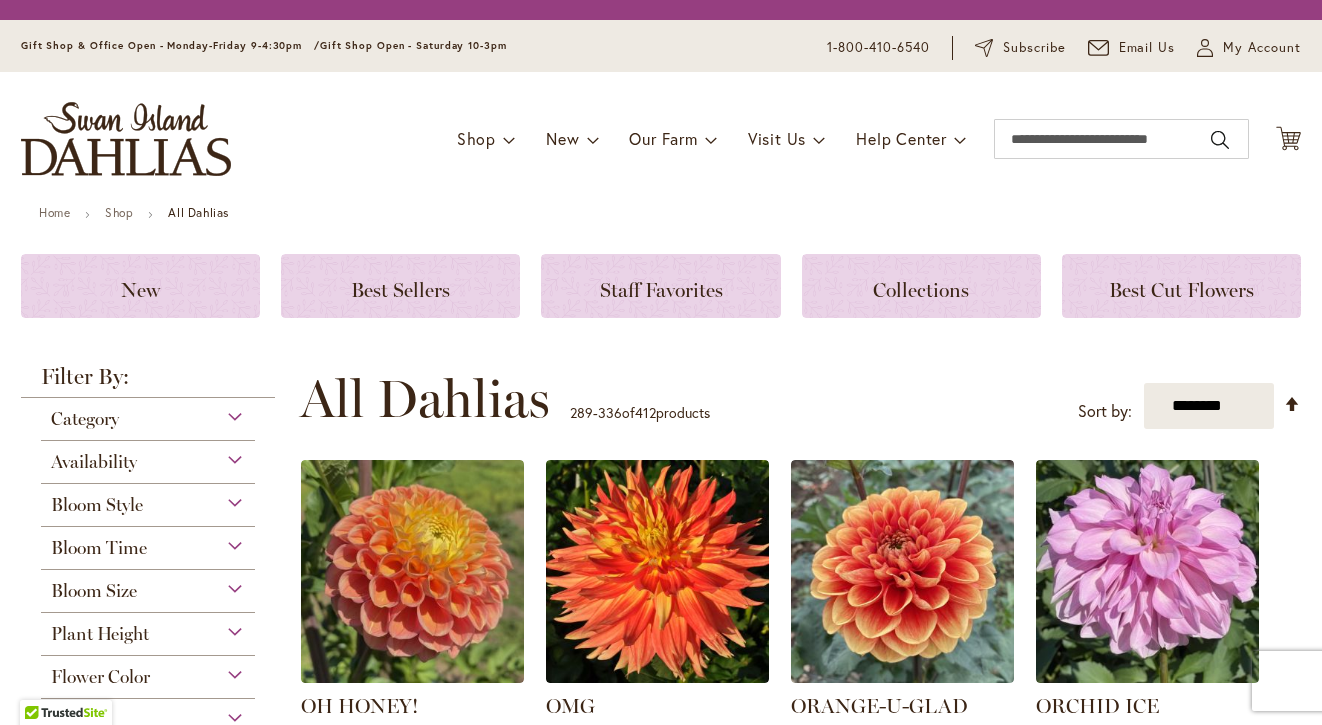 scroll, scrollTop: 0, scrollLeft: 0, axis: both 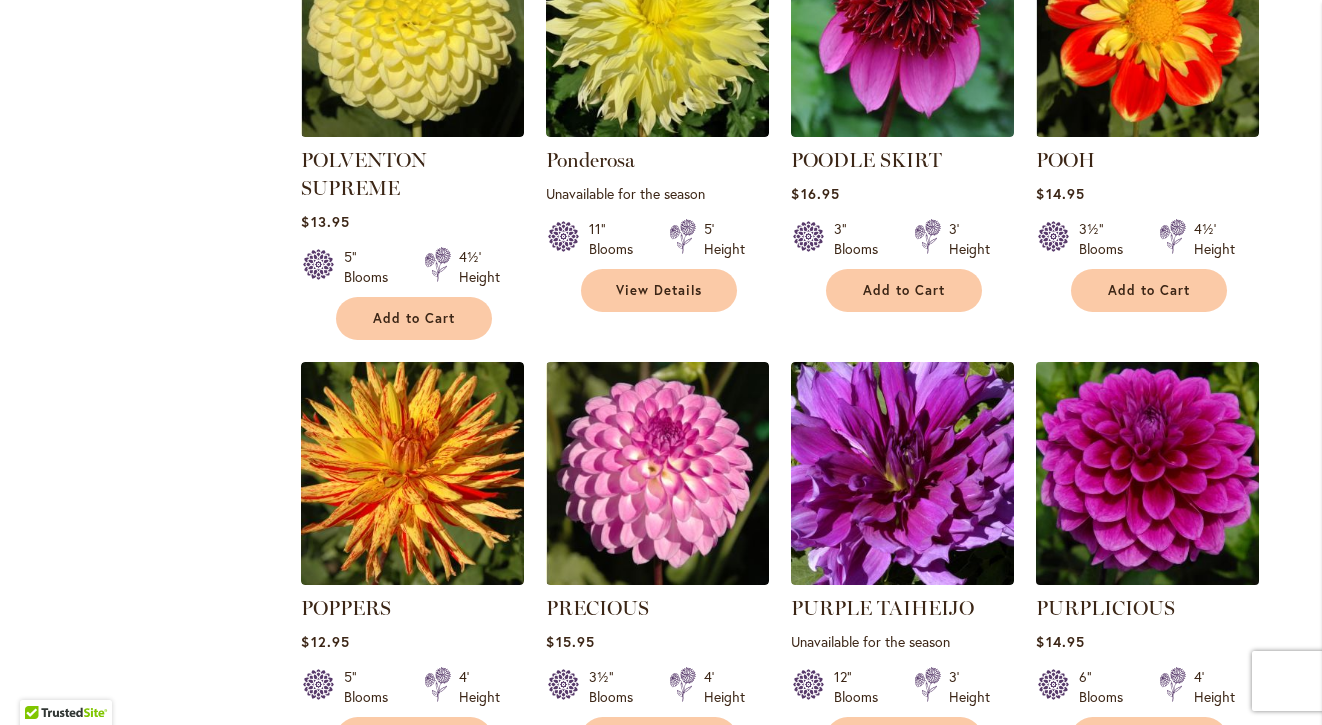 click at bounding box center (1148, 474) 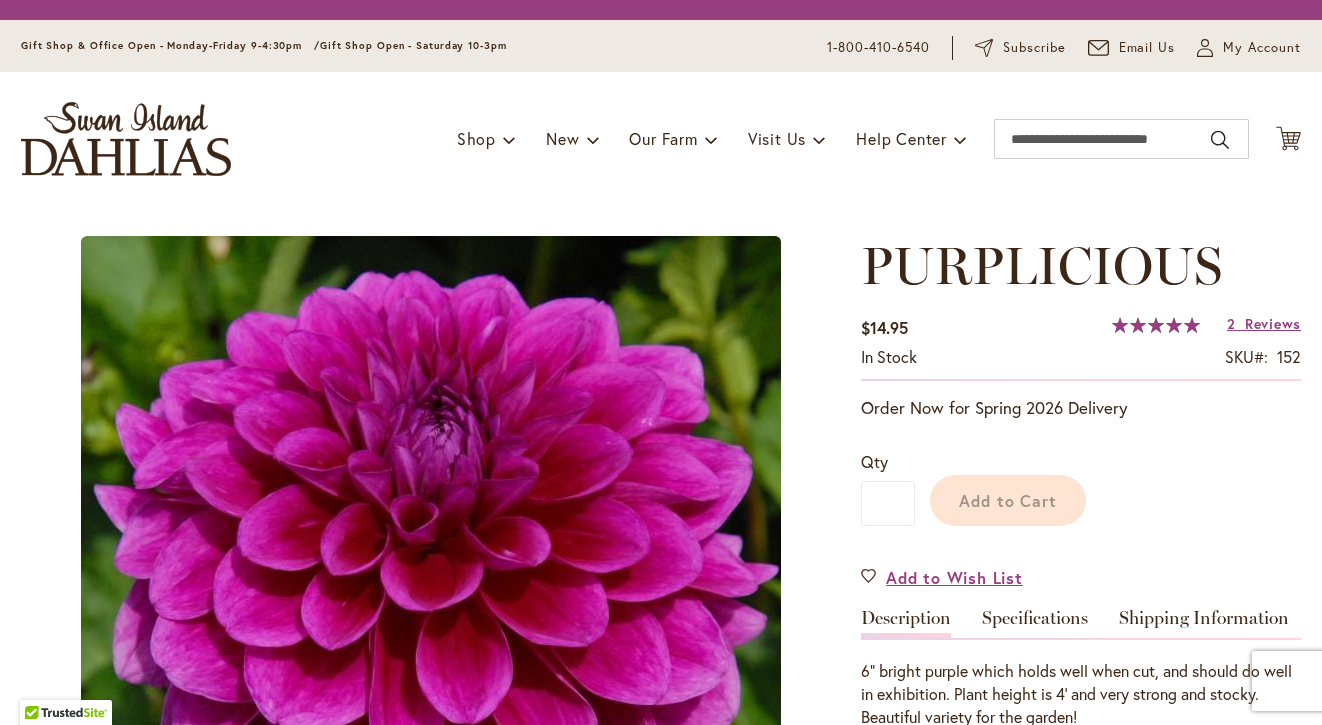 scroll, scrollTop: 0, scrollLeft: 0, axis: both 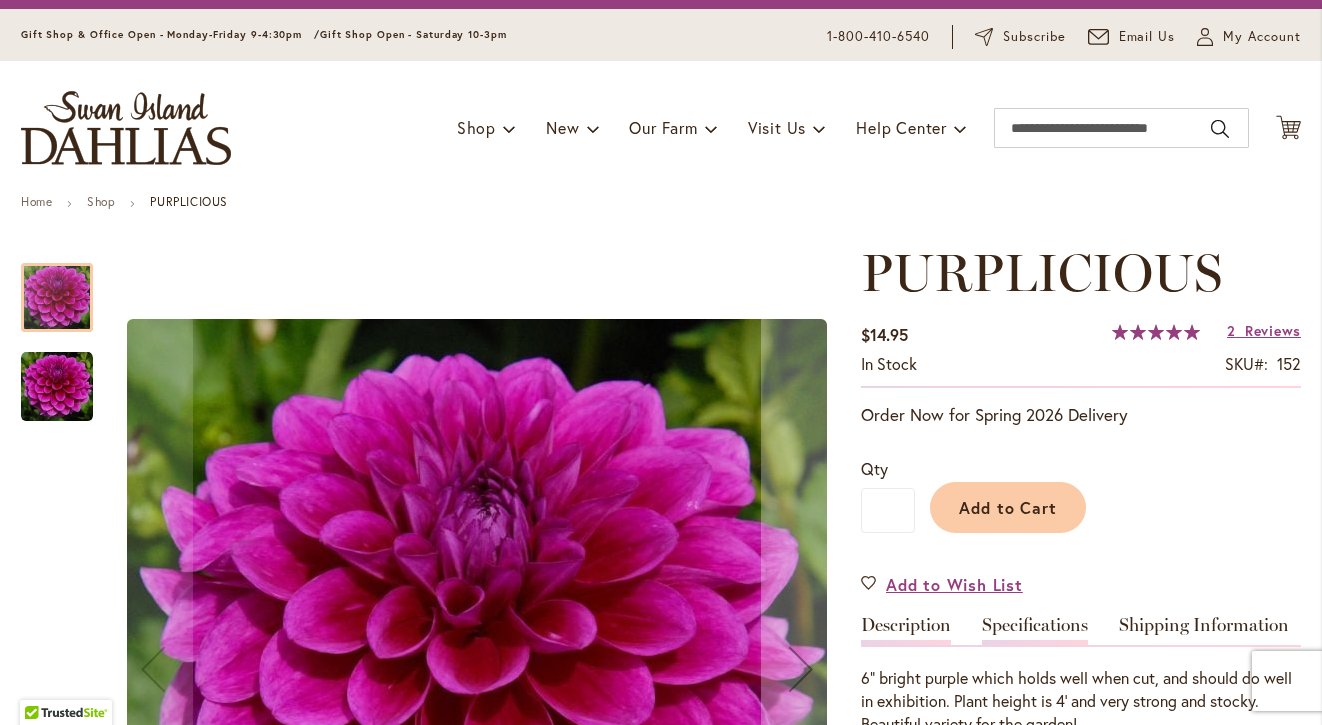 click on "Specifications" at bounding box center [1035, 630] 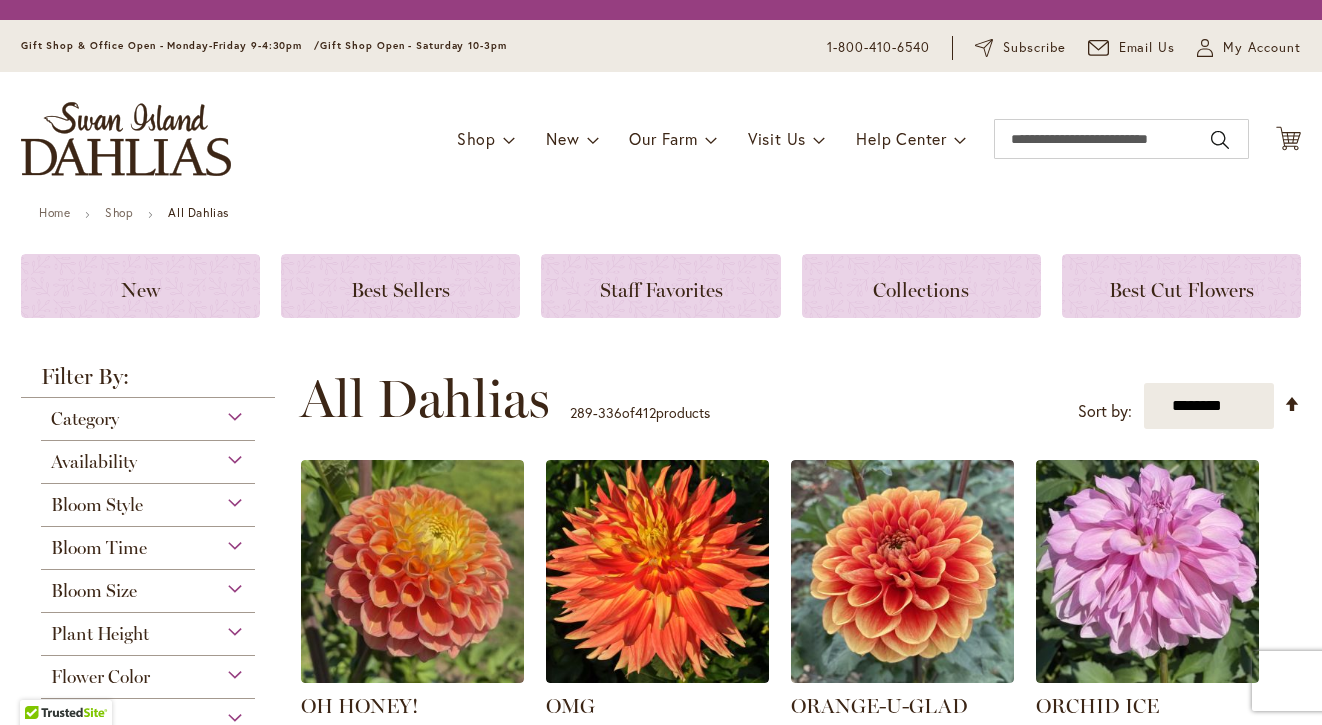 scroll, scrollTop: 0, scrollLeft: 0, axis: both 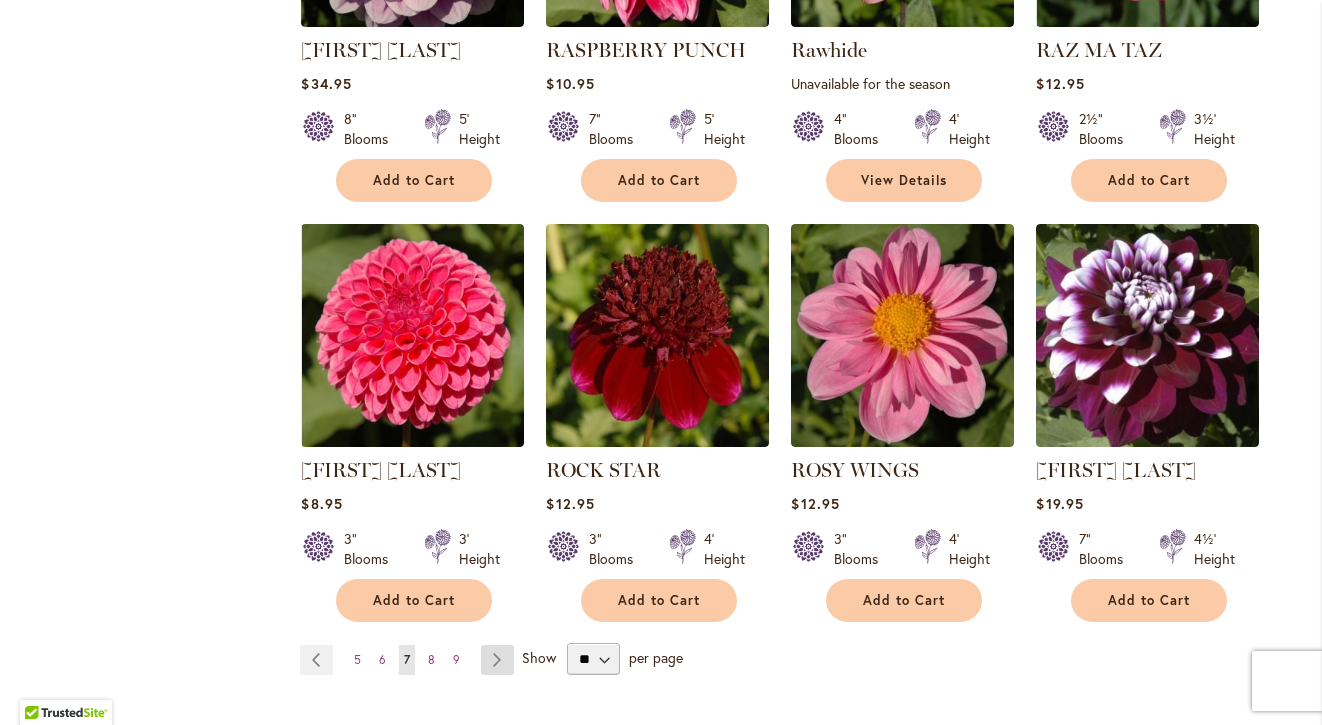 click on "Page
Next" at bounding box center [497, 660] 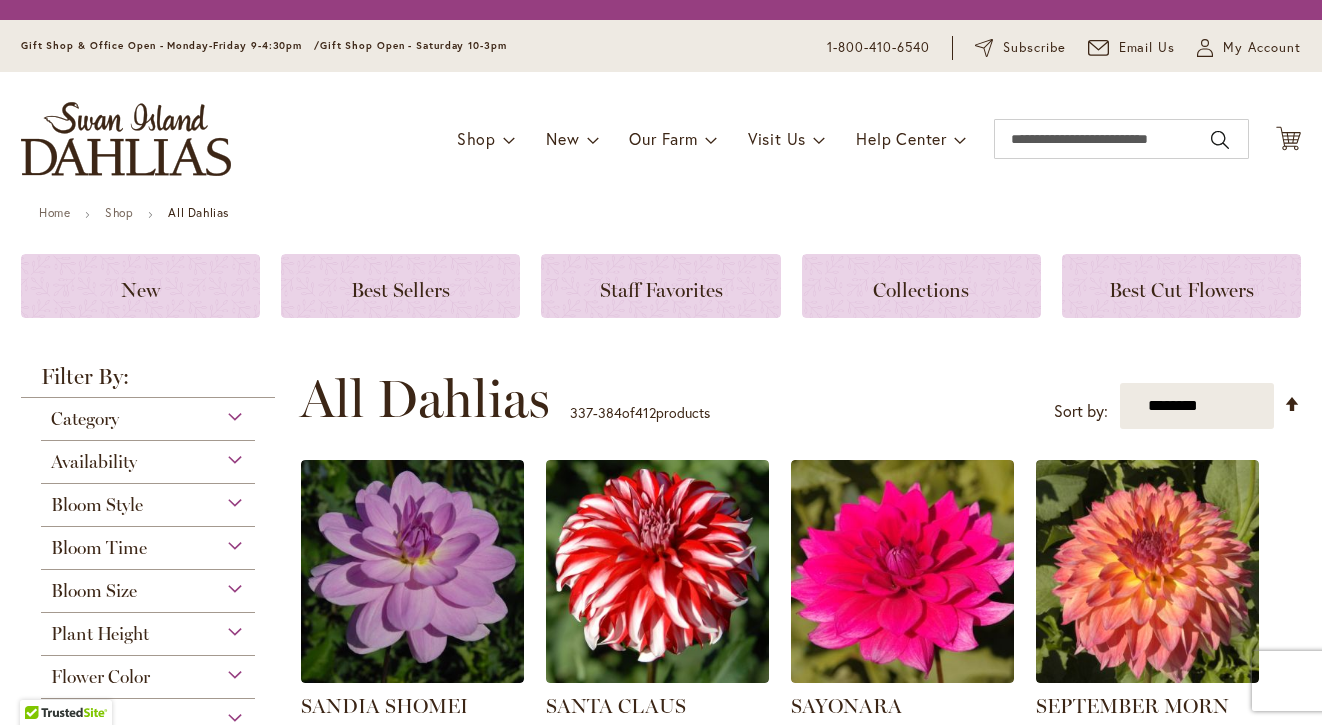 scroll, scrollTop: 0, scrollLeft: 0, axis: both 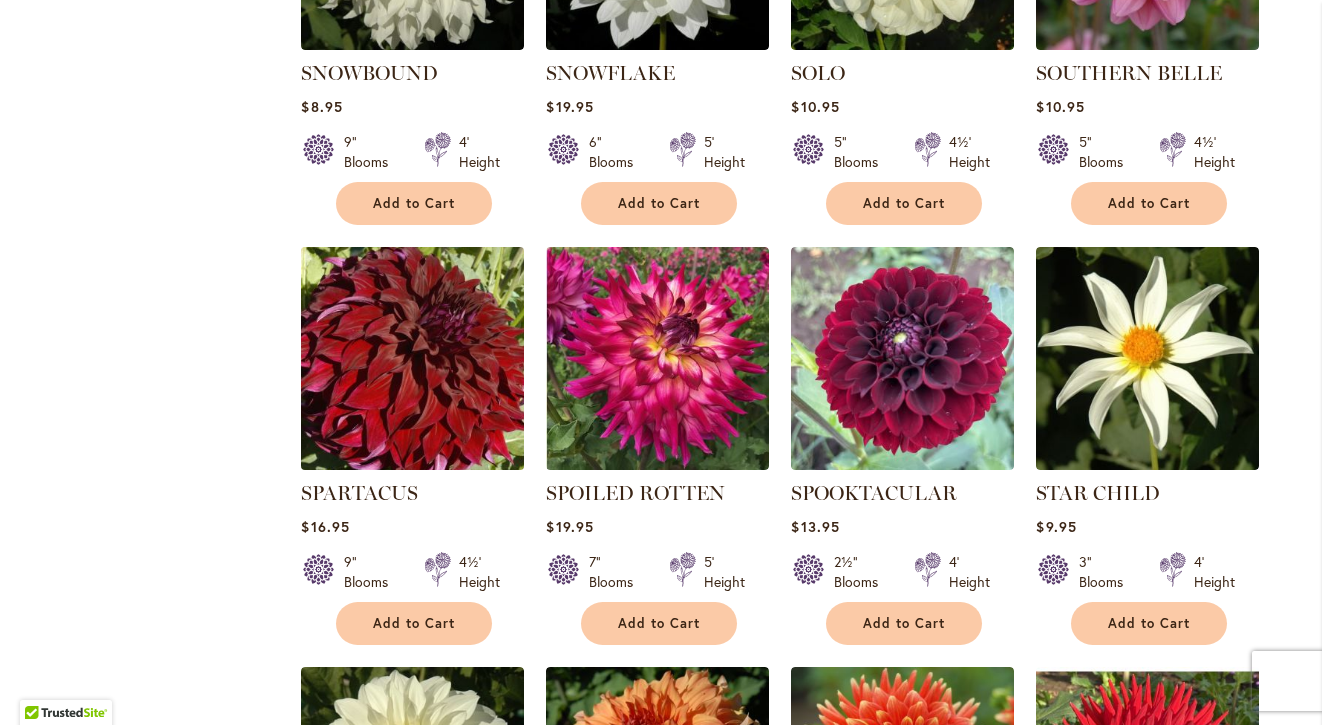 click at bounding box center [413, 359] 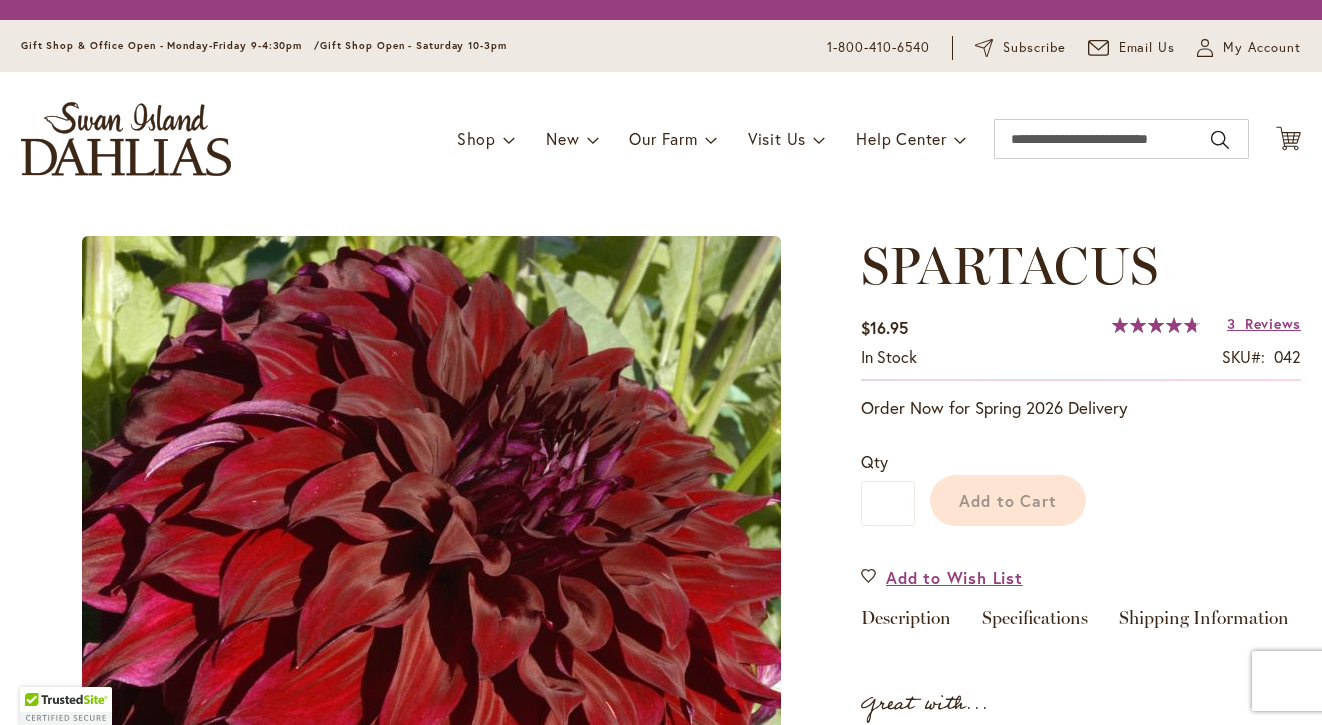 scroll, scrollTop: 0, scrollLeft: 0, axis: both 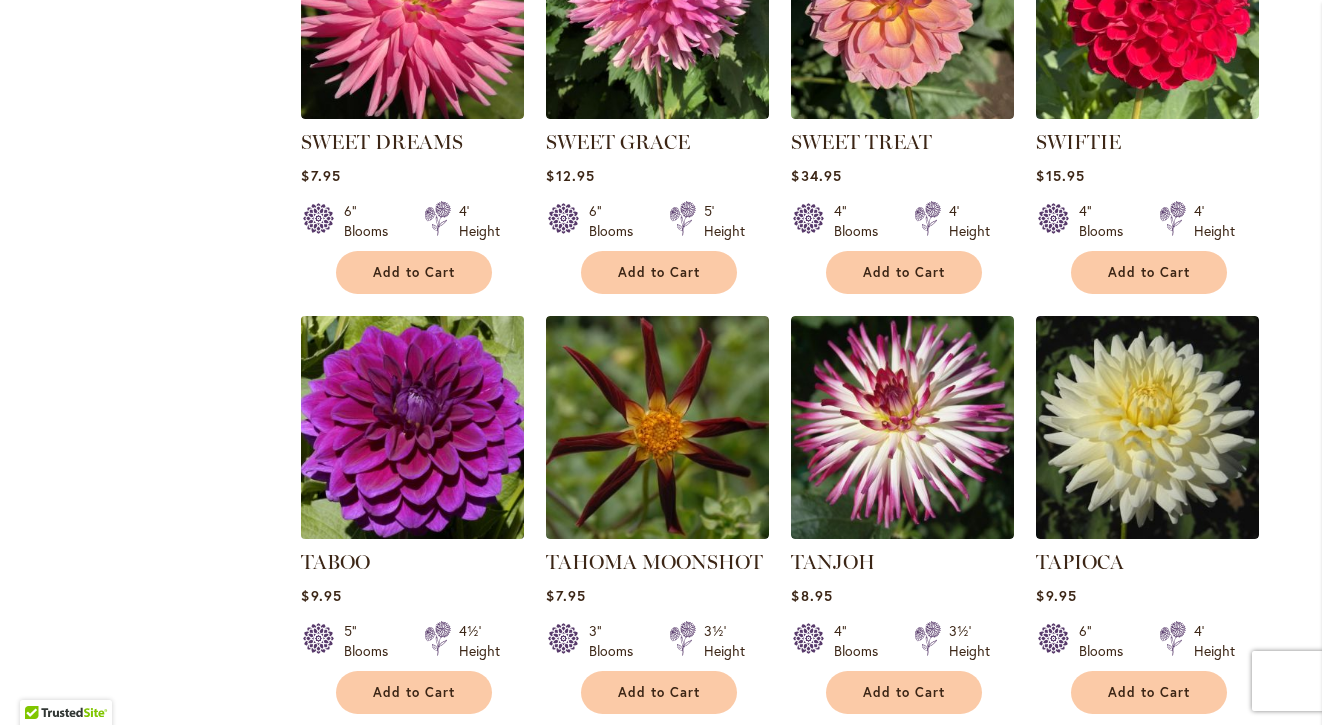 click at bounding box center (413, 428) 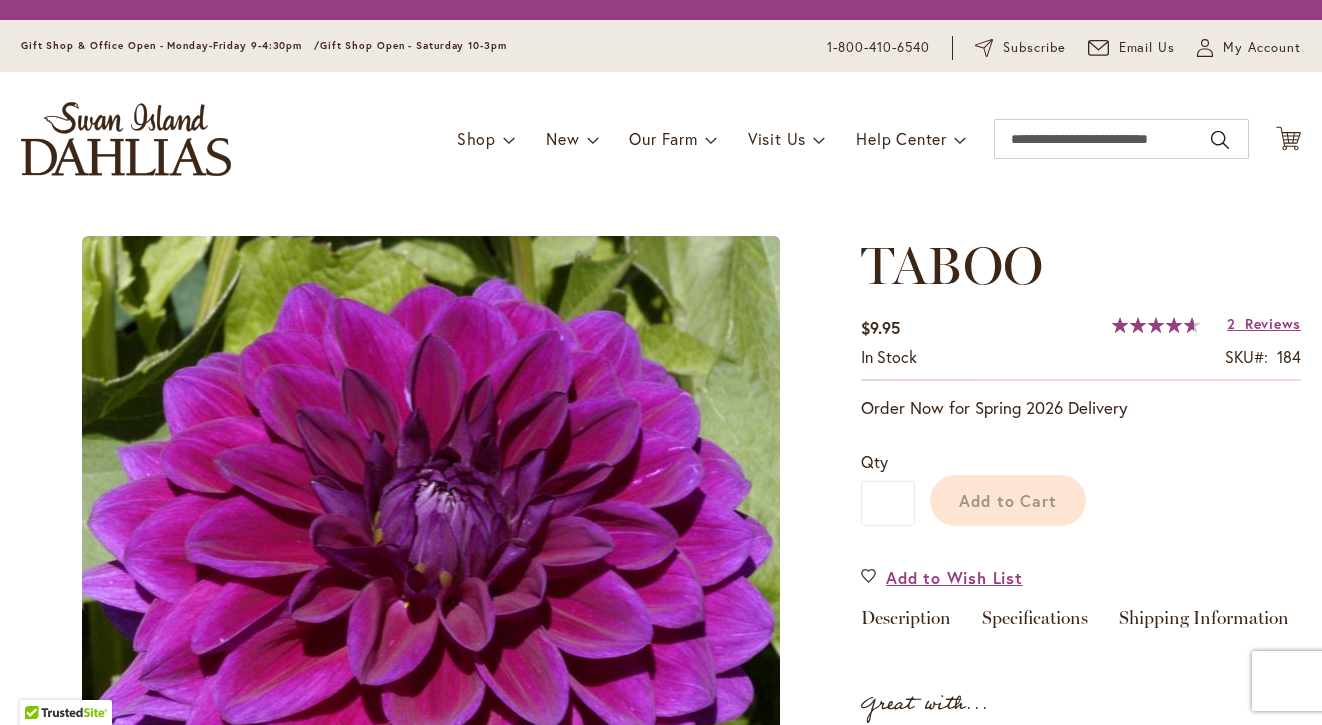 scroll, scrollTop: 0, scrollLeft: 0, axis: both 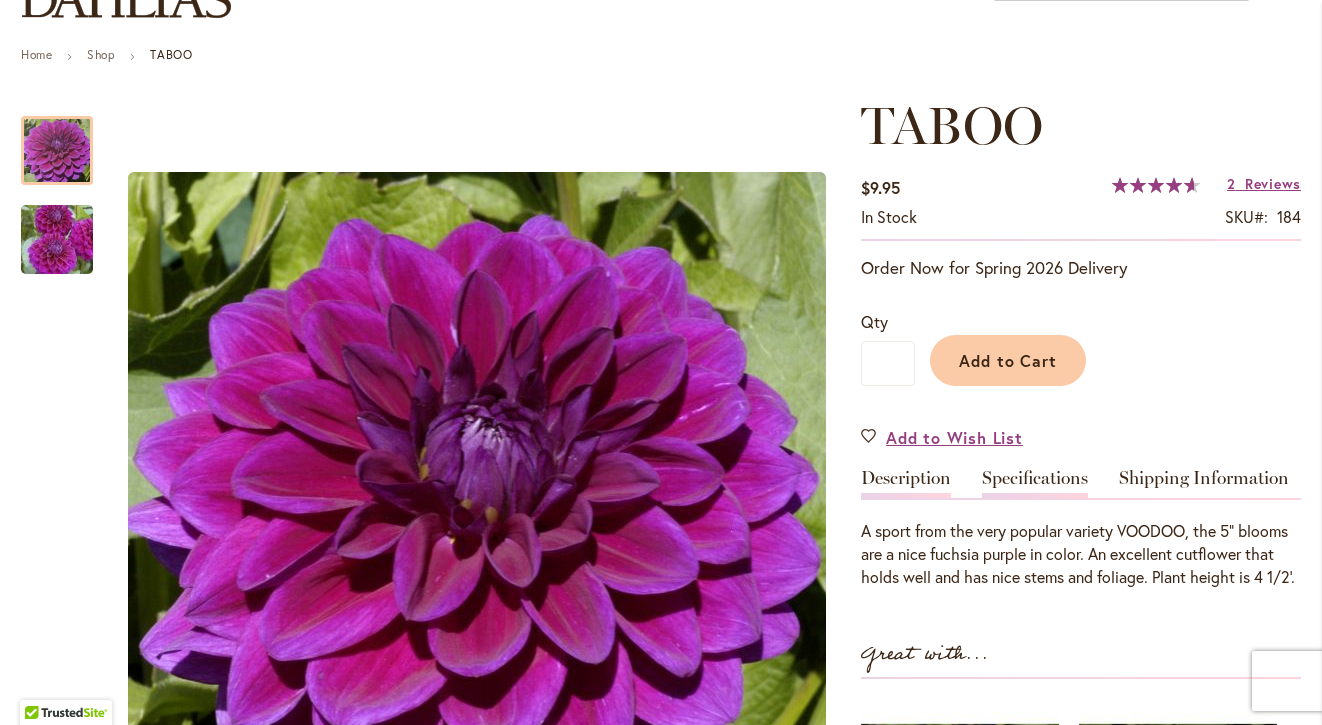 click on "Specifications" at bounding box center (1035, 483) 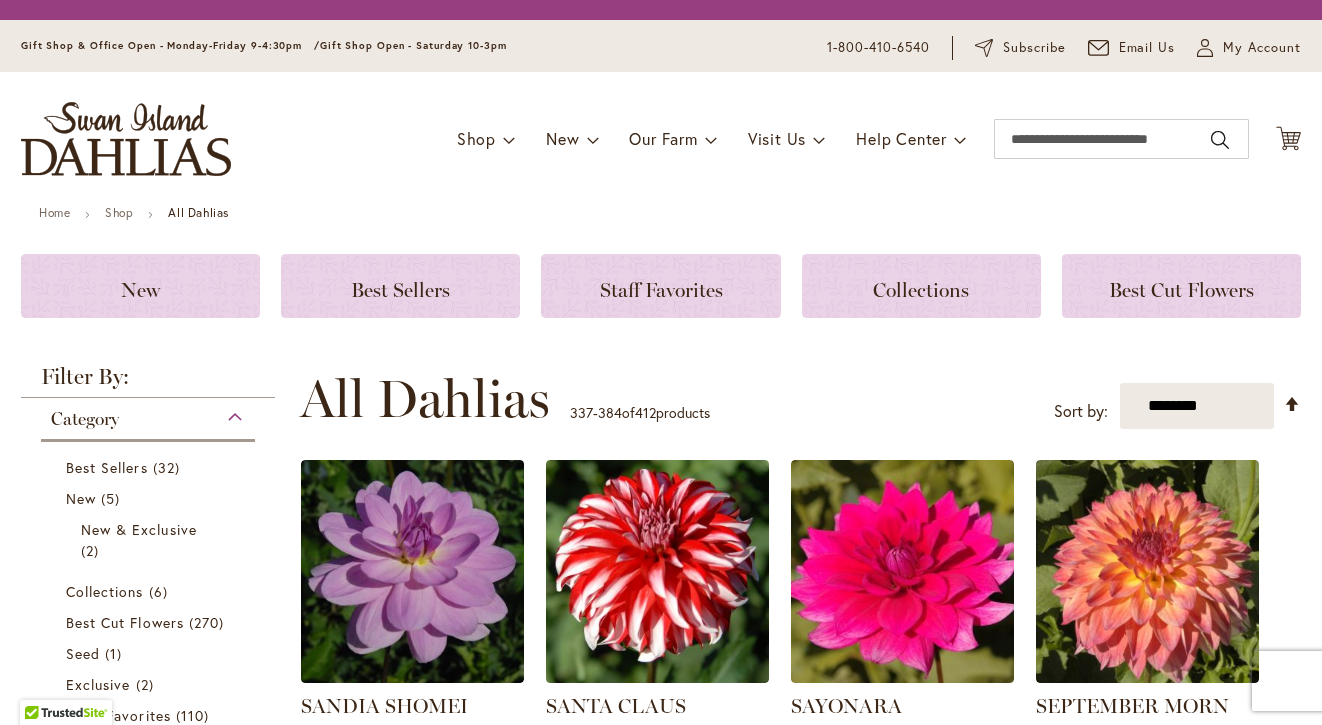 scroll, scrollTop: 0, scrollLeft: 0, axis: both 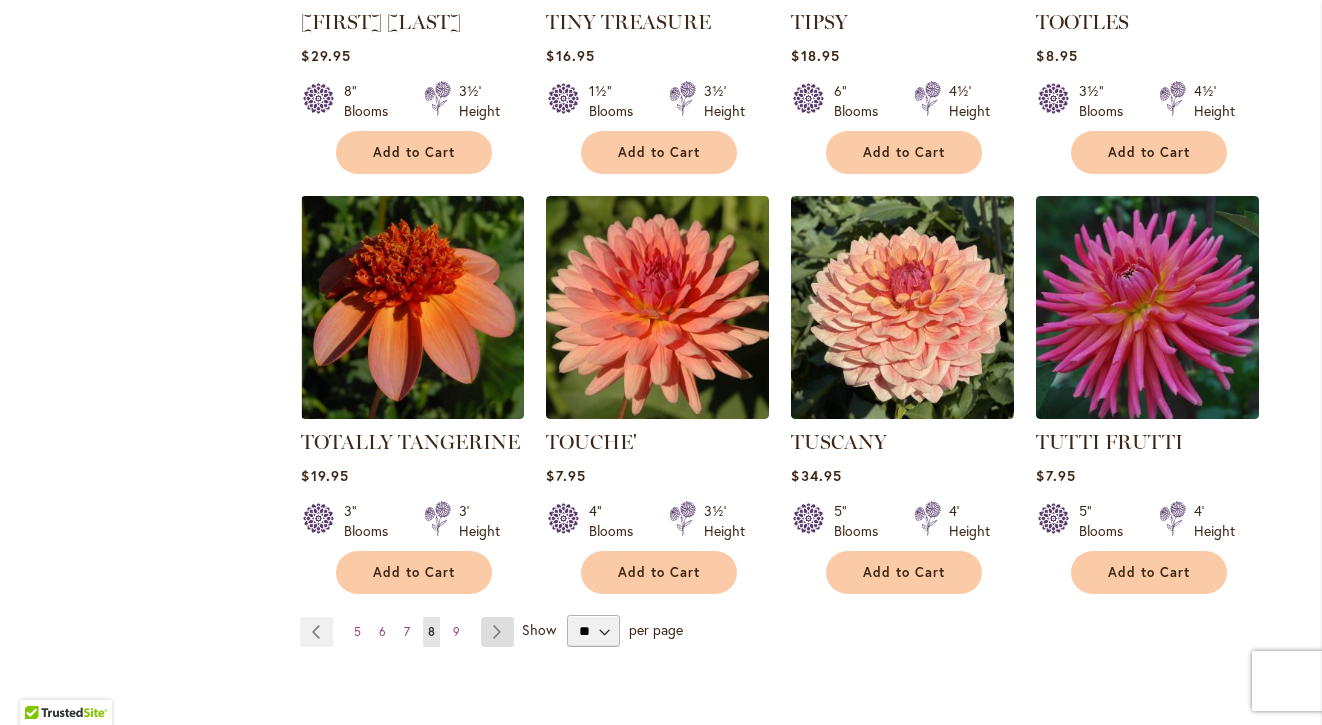 click on "Page
Next" at bounding box center (497, 632) 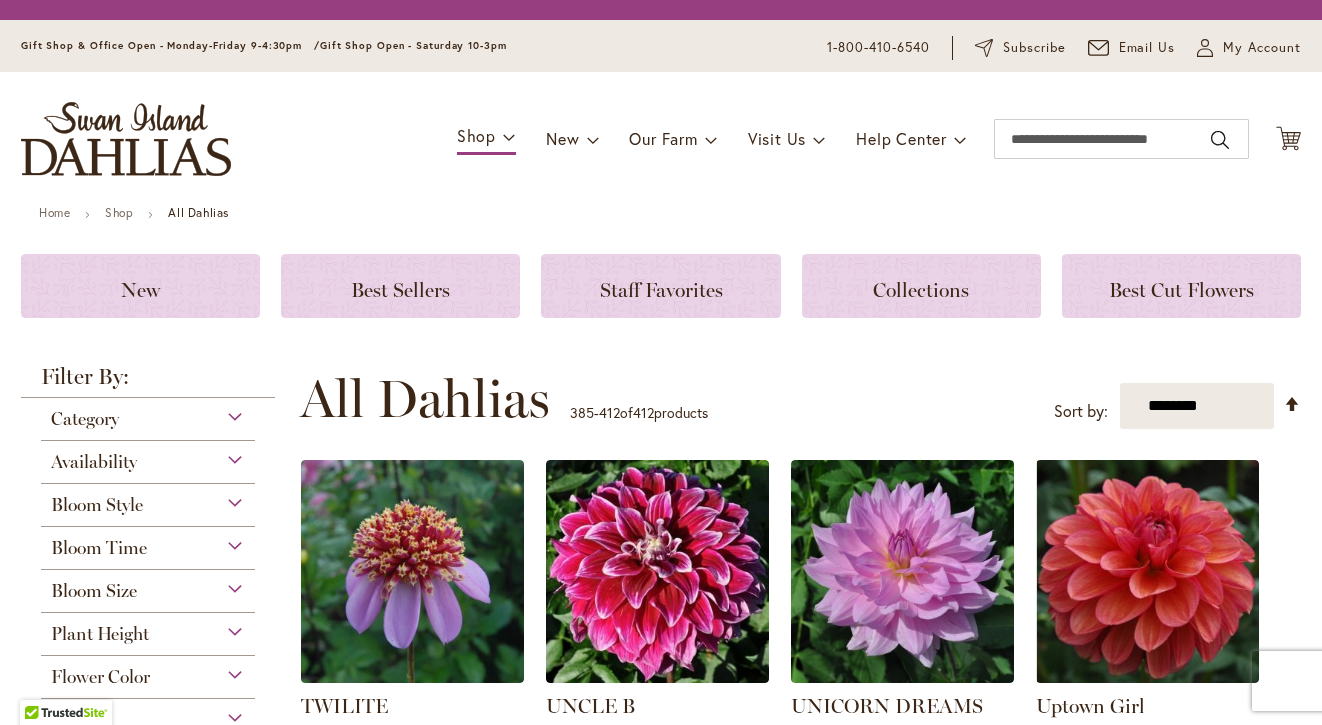 scroll, scrollTop: 0, scrollLeft: 0, axis: both 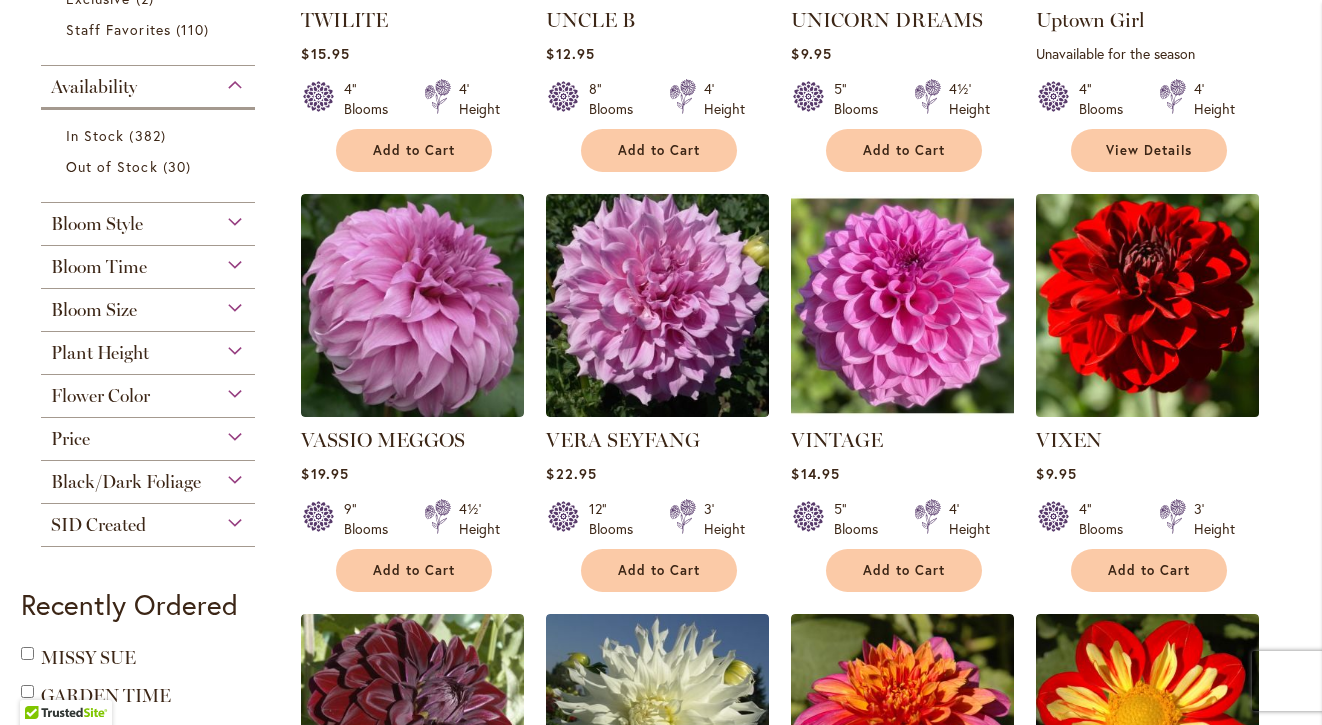 click at bounding box center (1148, 306) 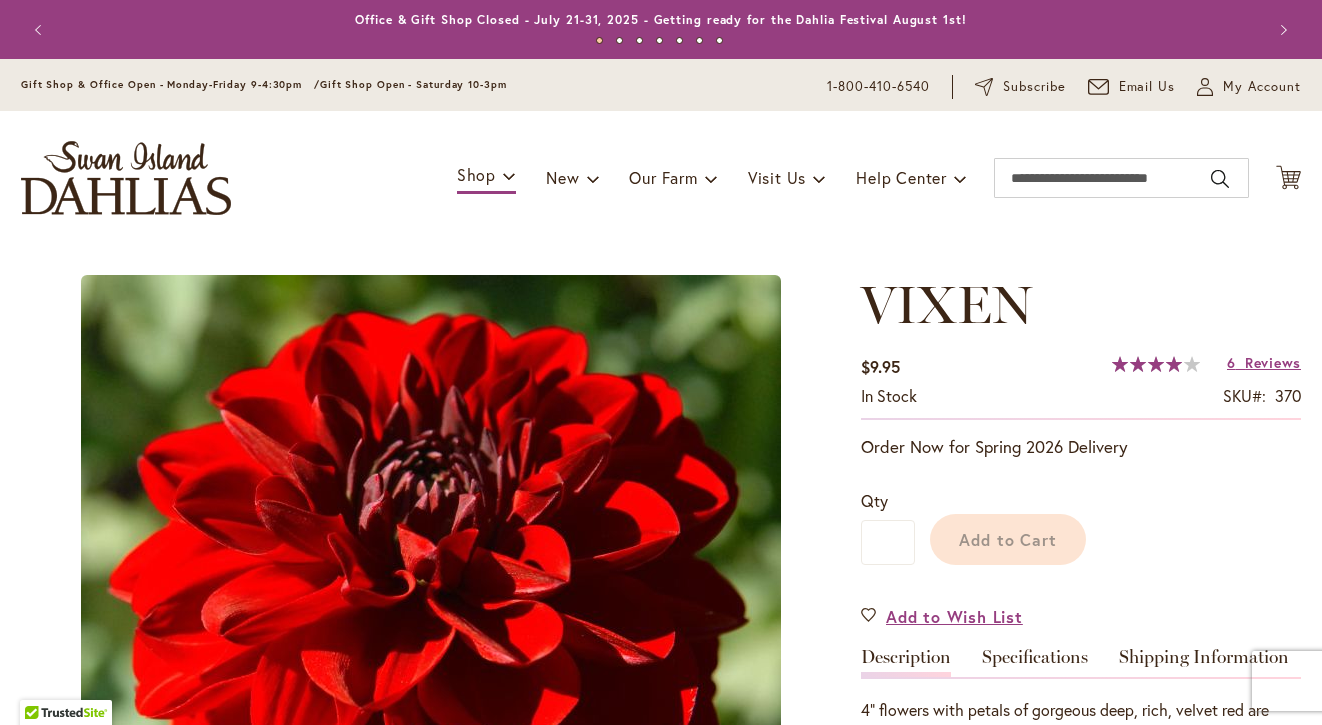 scroll, scrollTop: 0, scrollLeft: 0, axis: both 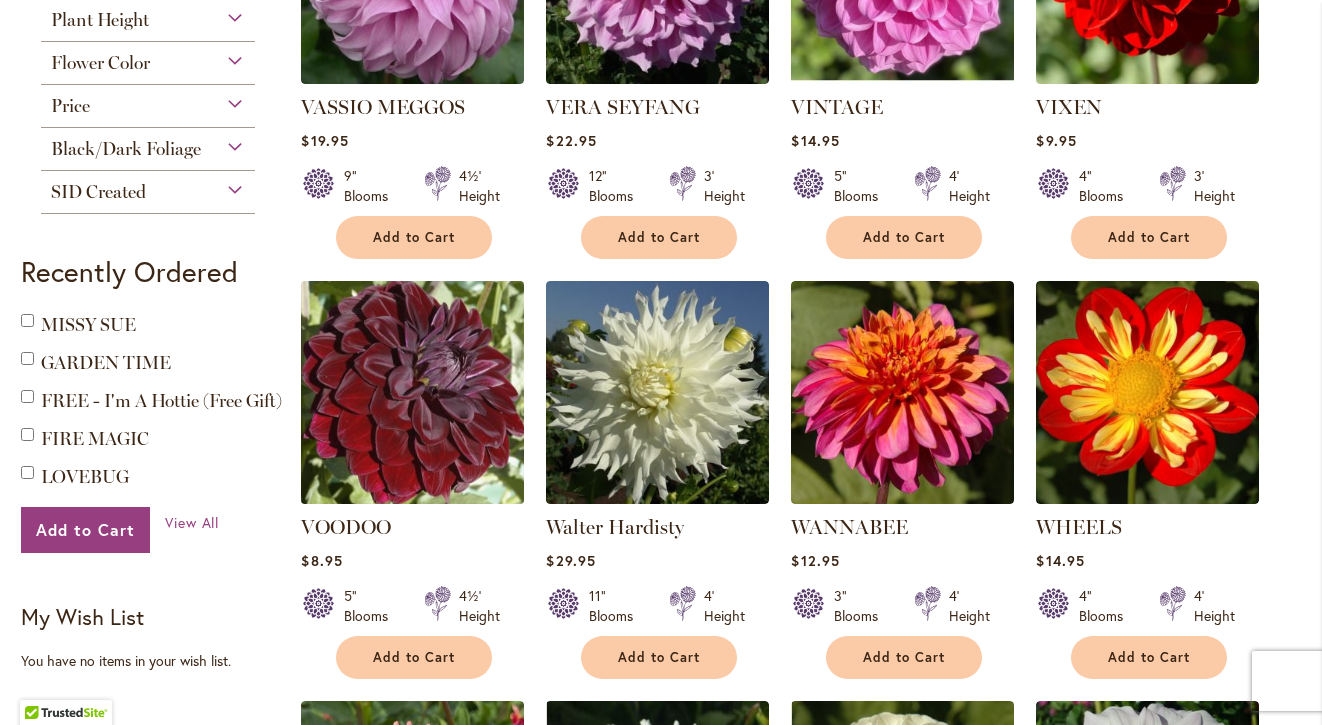 click at bounding box center [413, 393] 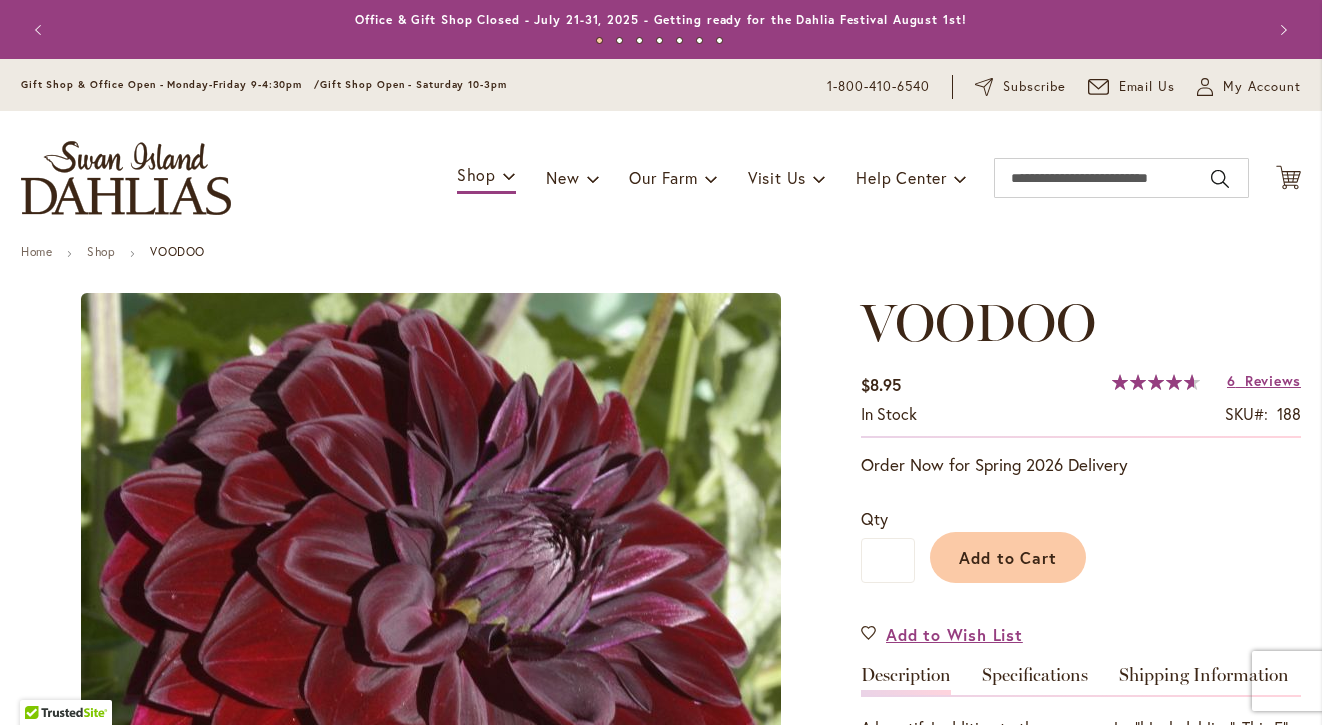 type on "****" 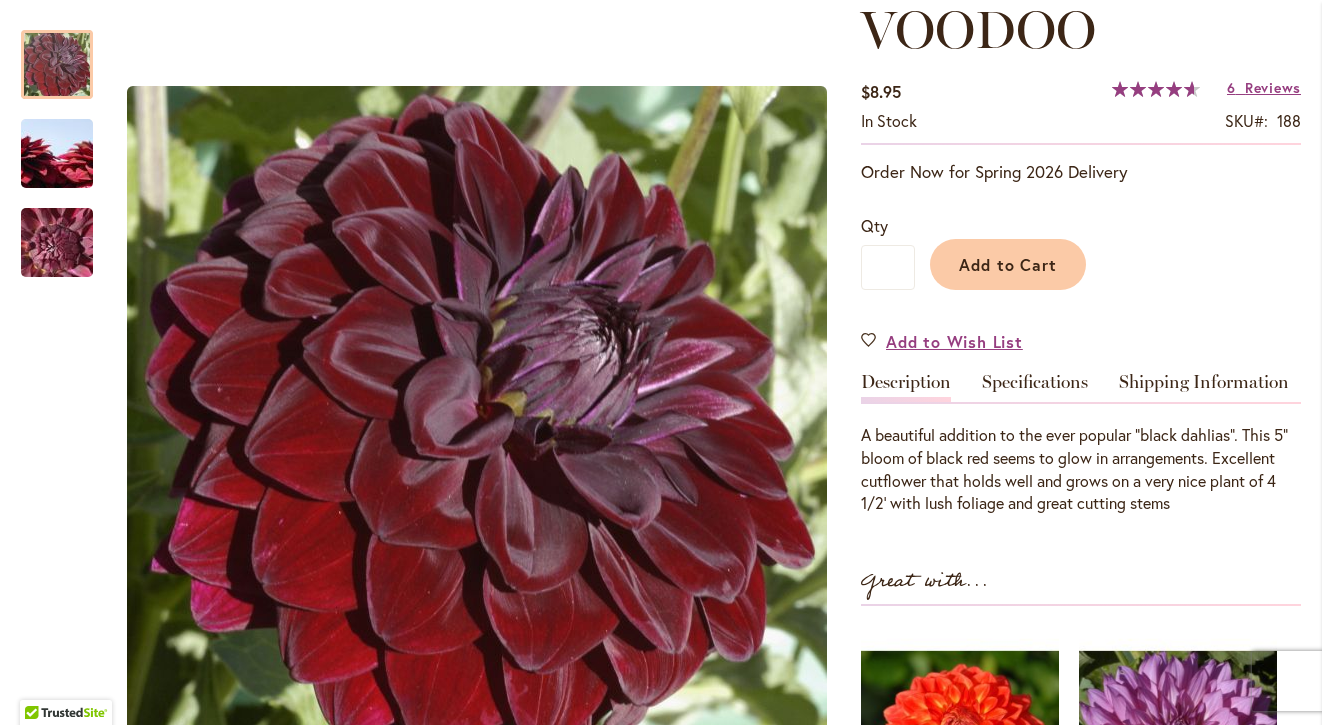 scroll, scrollTop: 294, scrollLeft: 0, axis: vertical 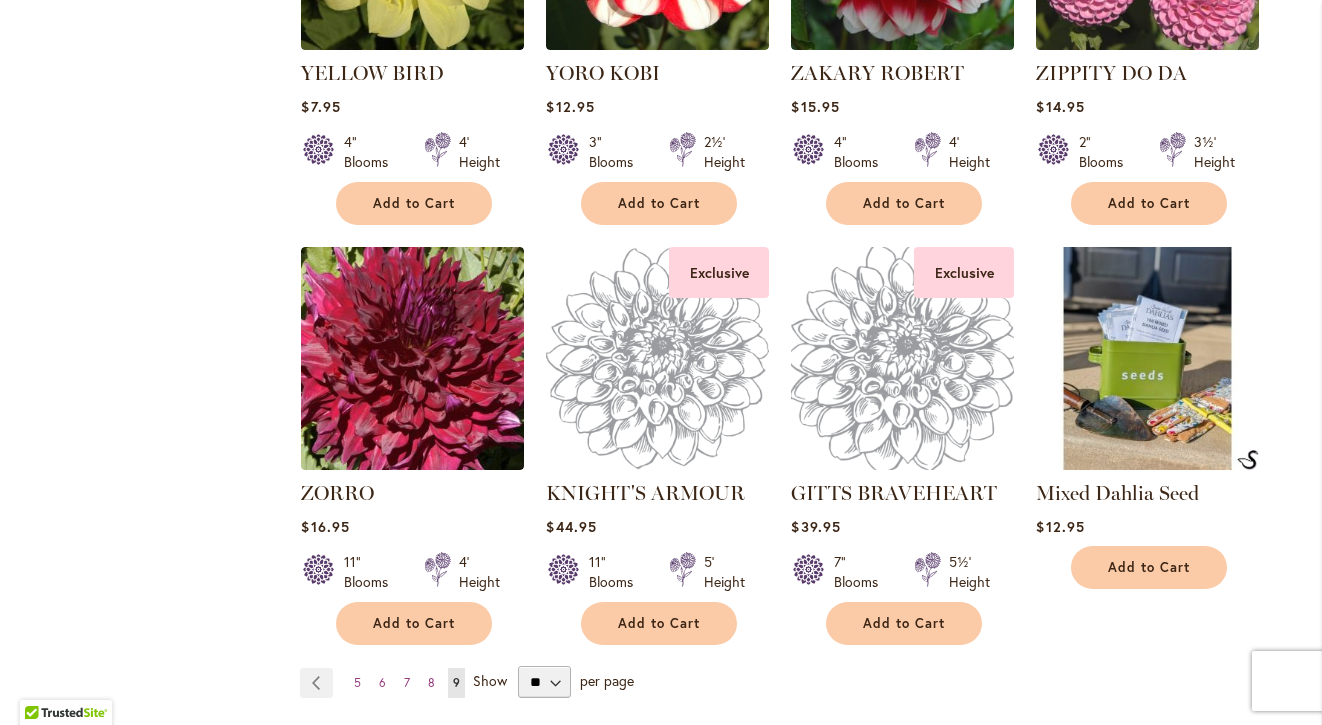 click at bounding box center (903, 359) 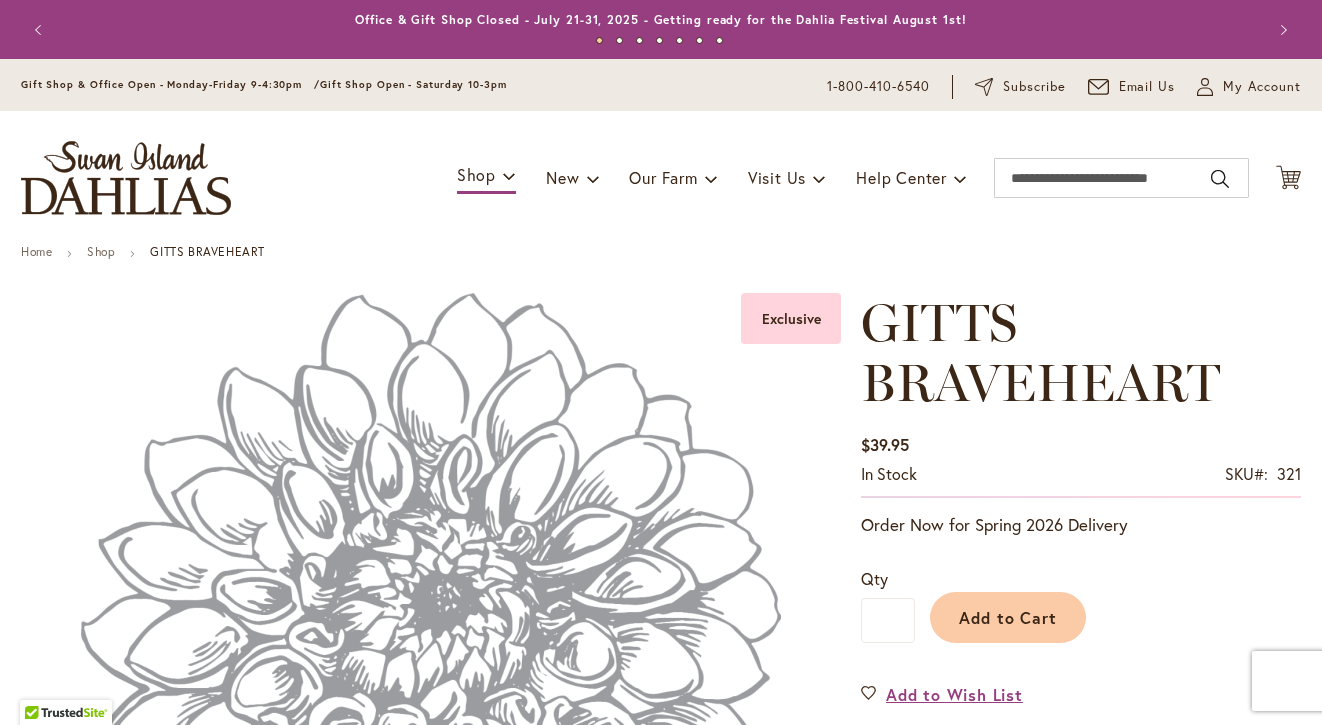 scroll, scrollTop: 0, scrollLeft: 0, axis: both 